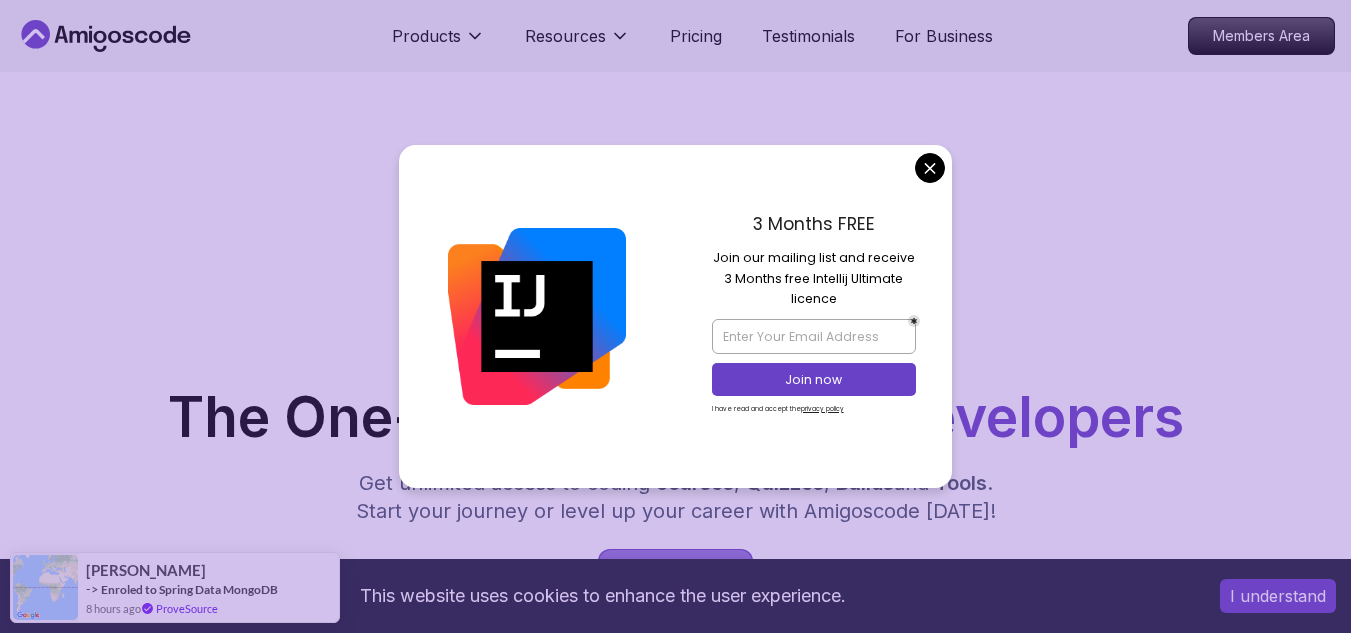 scroll, scrollTop: 0, scrollLeft: 0, axis: both 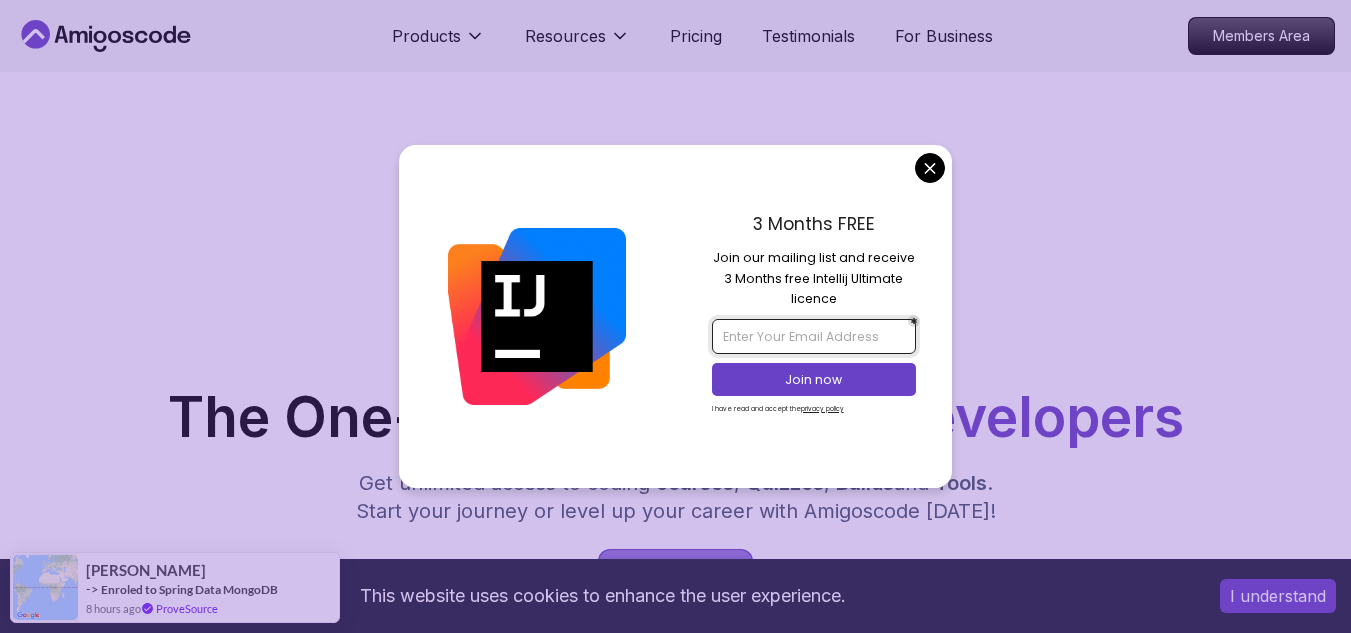 click at bounding box center [814, 336] 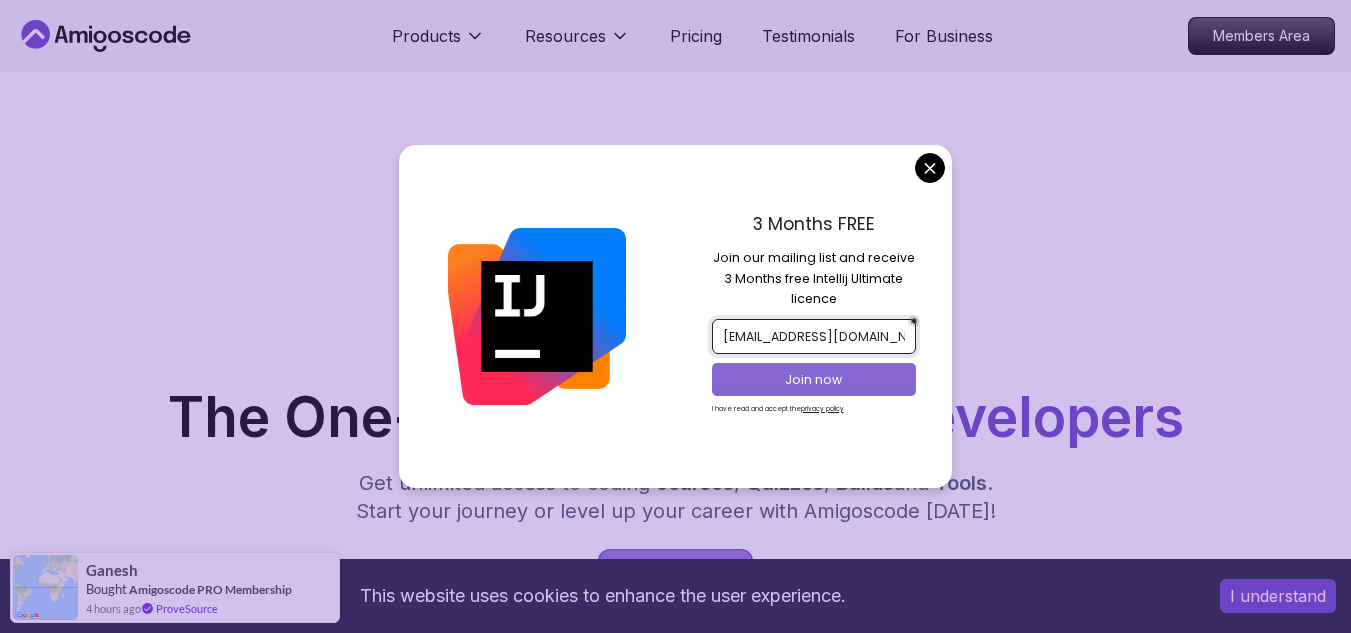 type on "[EMAIL_ADDRESS][DOMAIN_NAME]" 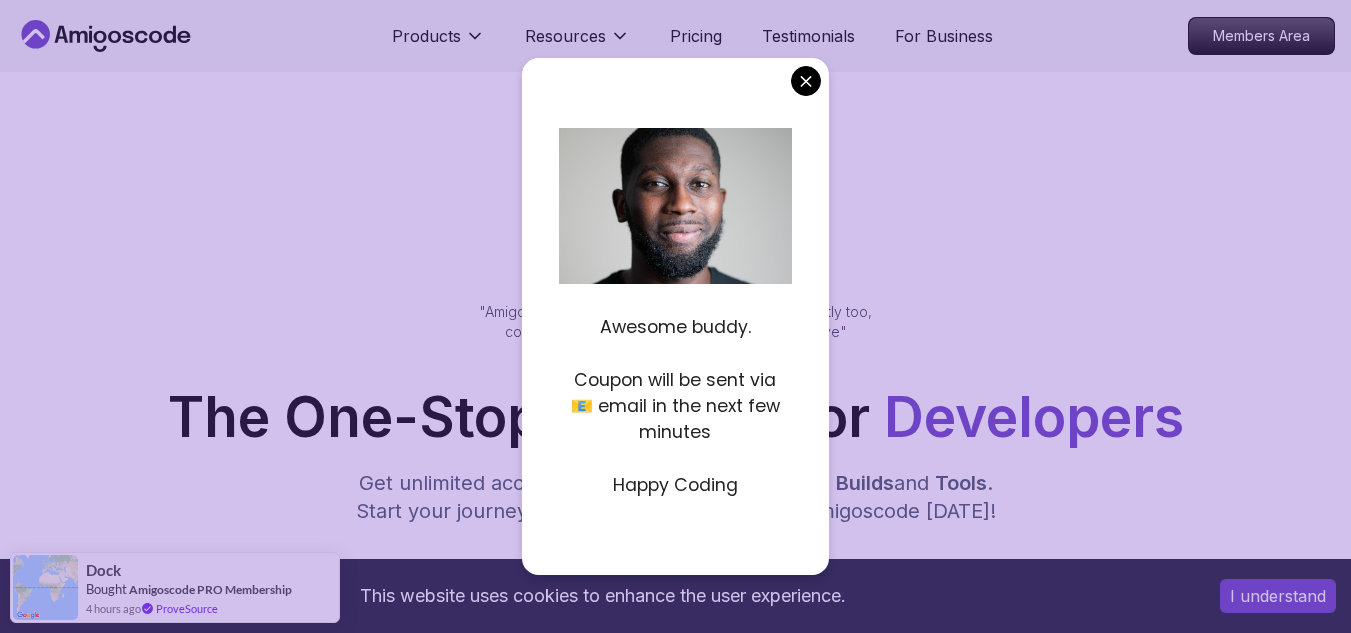 click on "This website uses cookies to enhance the user experience. I understand Products Resources Pricing Testimonials For Business Members Area Products Resources Pricing Testimonials For Business Members Area Jogh Long Spring Developer Advocate "Amigoscode Does a pretty good job, and consistently too, covering Spring and for that, I'm very Appreciative" The One-Stop Platform for   Developers Get unlimited access to coding   courses ,   Quizzes ,   Builds  and   Tools . Start your journey or level up your career with Amigoscode [DATE]! Start for Free [URL][DOMAIN_NAME] OUR AMIGO STUDENTS WORK IN TOP COMPANIES Courses Builds Discover Amigoscode's Latest   Premium Courses! Get unlimited access to coding   courses ,   Quizzes ,   Builds  and   Tools . Start your journey or level up your career with Amigoscode [DATE]! Browse all  courses Advanced Spring Boot Pro Dive deep into Spring Boot with our advanced course, designed to take your skills from intermediate to expert level. NEW Spring Boot for Beginners" at bounding box center (675, 6151) 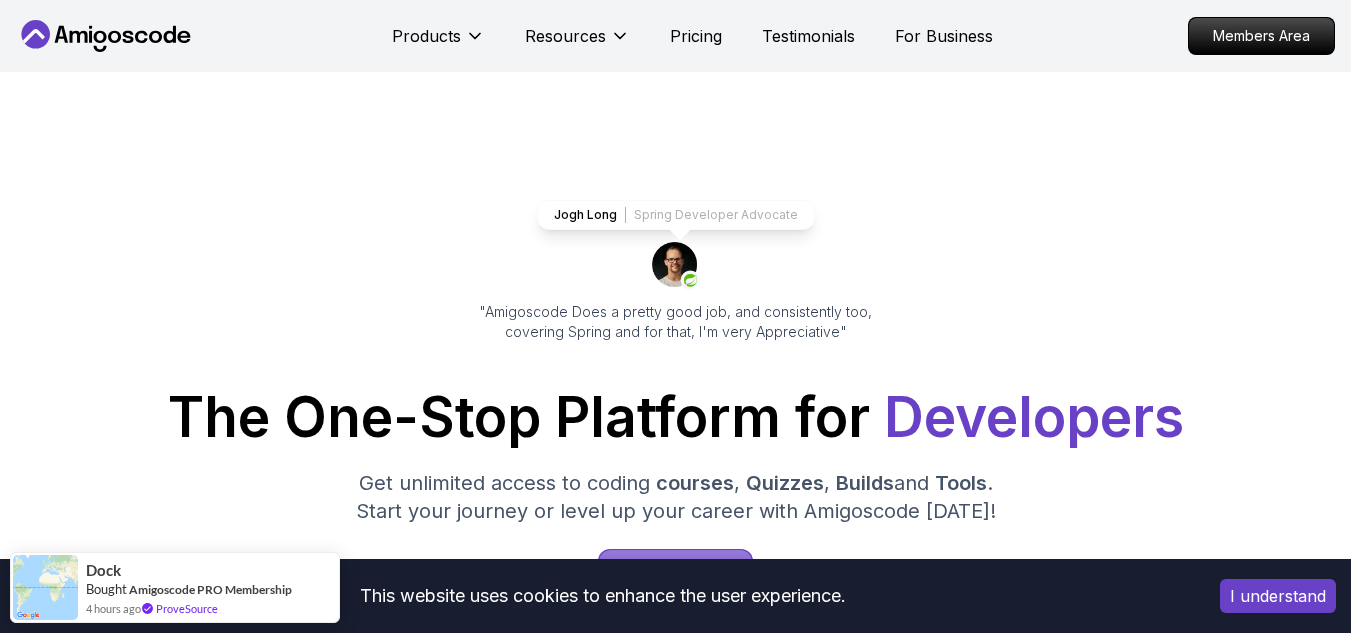 click on "Jogh Long Spring Developer Advocate "Amigoscode Does a pretty good job, and consistently too, covering Spring and for that, I'm very Appreciative" The One-Stop Platform for   Developers Get unlimited access to coding   courses ,   Quizzes ,   Builds  and   Tools . Start your journey or level up your career with Amigoscode [DATE]! Start for Free [URL][DOMAIN_NAME]" at bounding box center [675, 817] 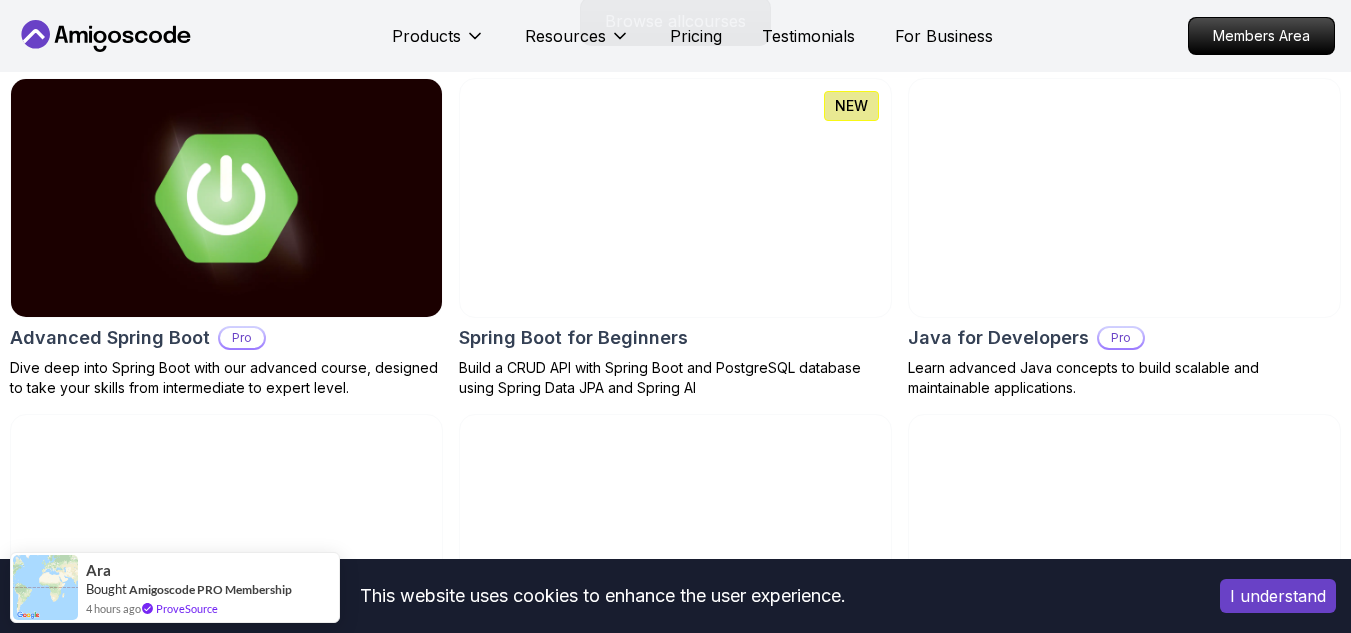 scroll, scrollTop: 2148, scrollLeft: 0, axis: vertical 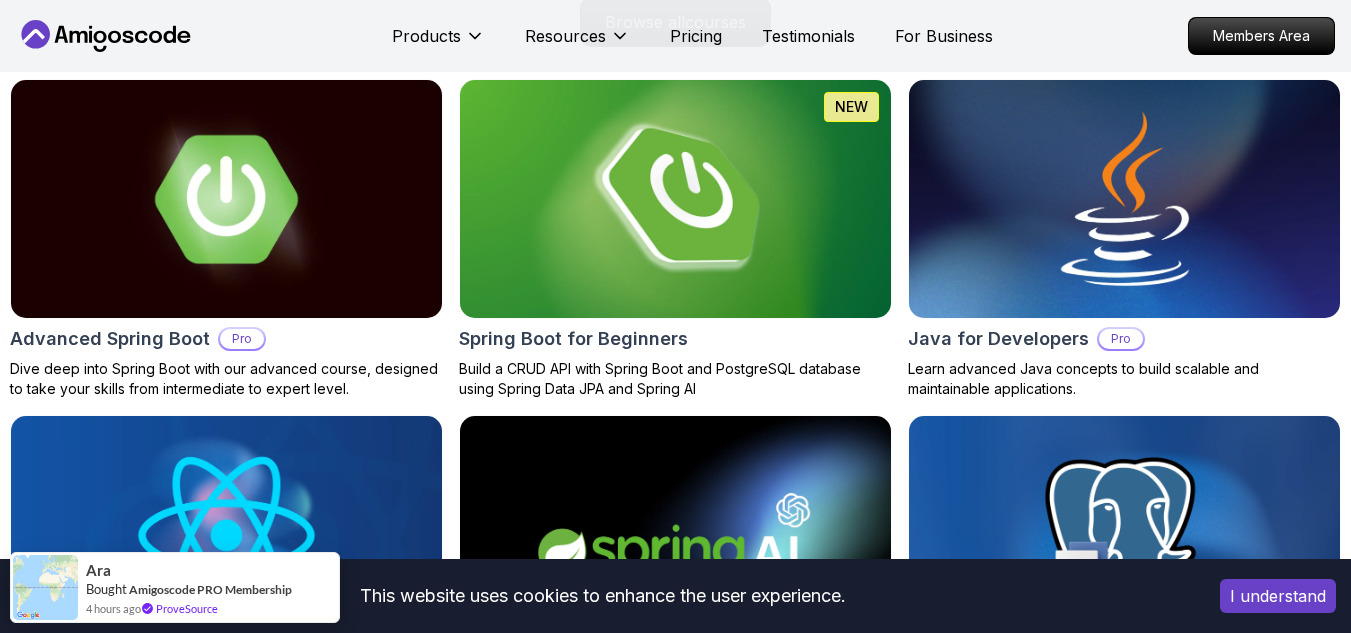 click at bounding box center [675, 199] 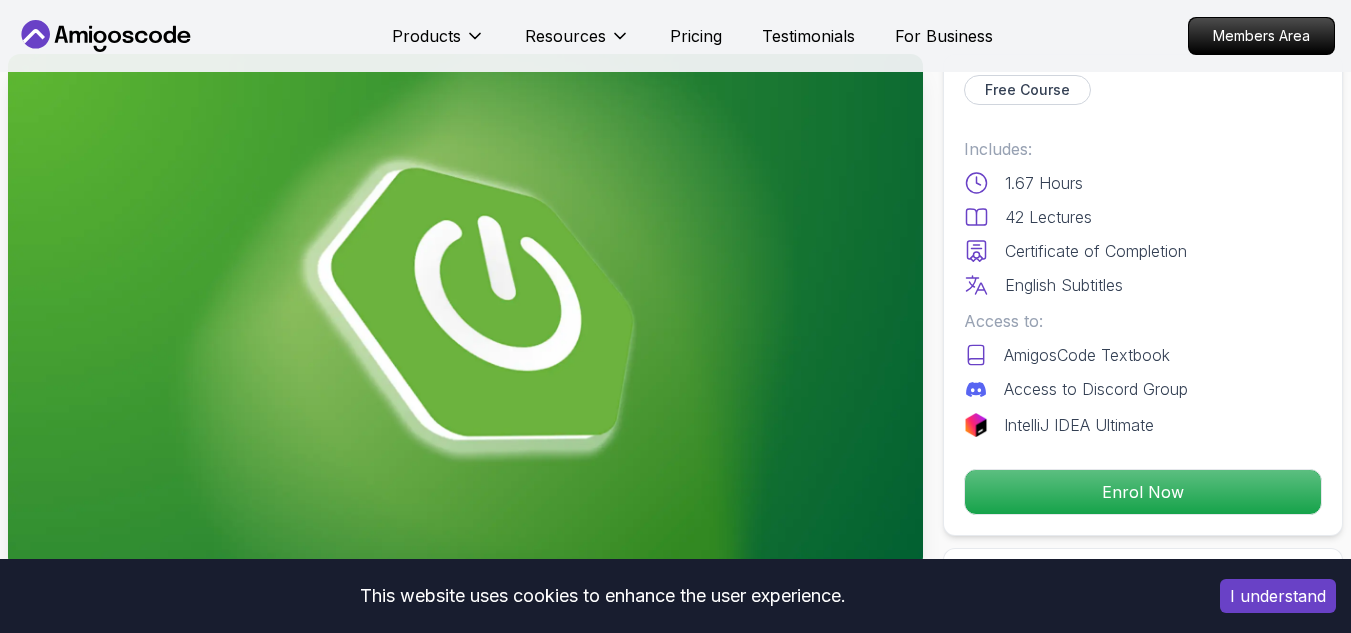 scroll, scrollTop: 106, scrollLeft: 0, axis: vertical 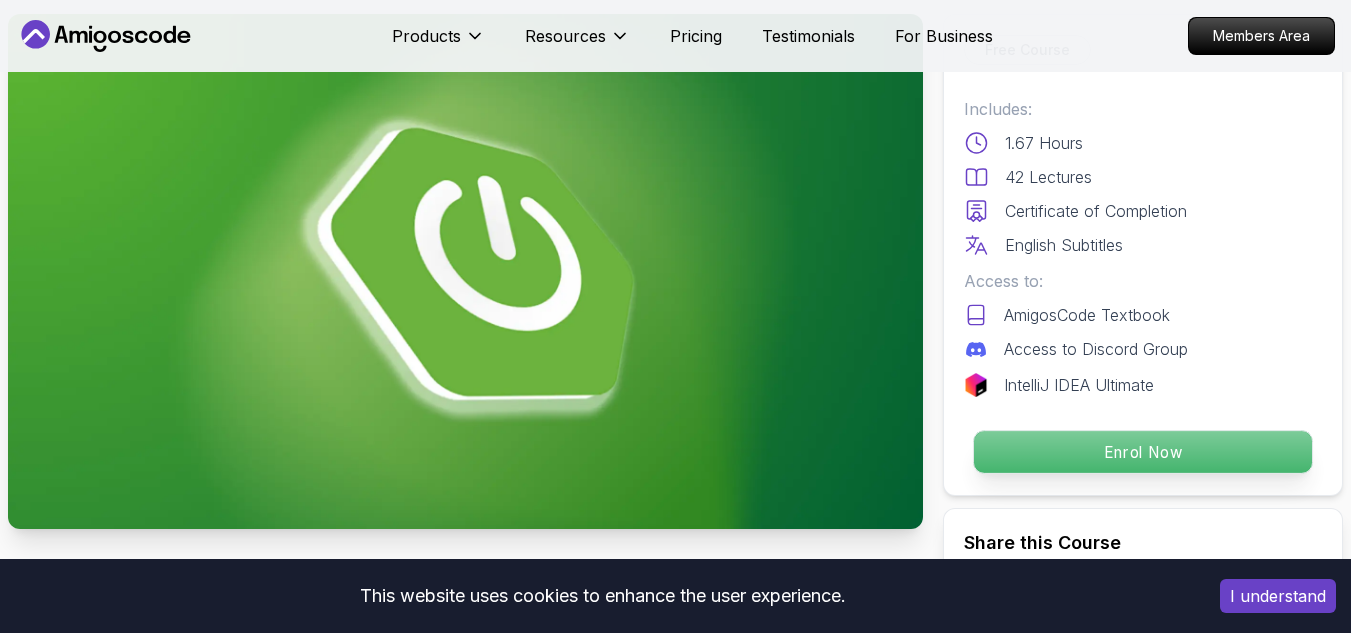 click on "Enrol Now" at bounding box center [1143, 452] 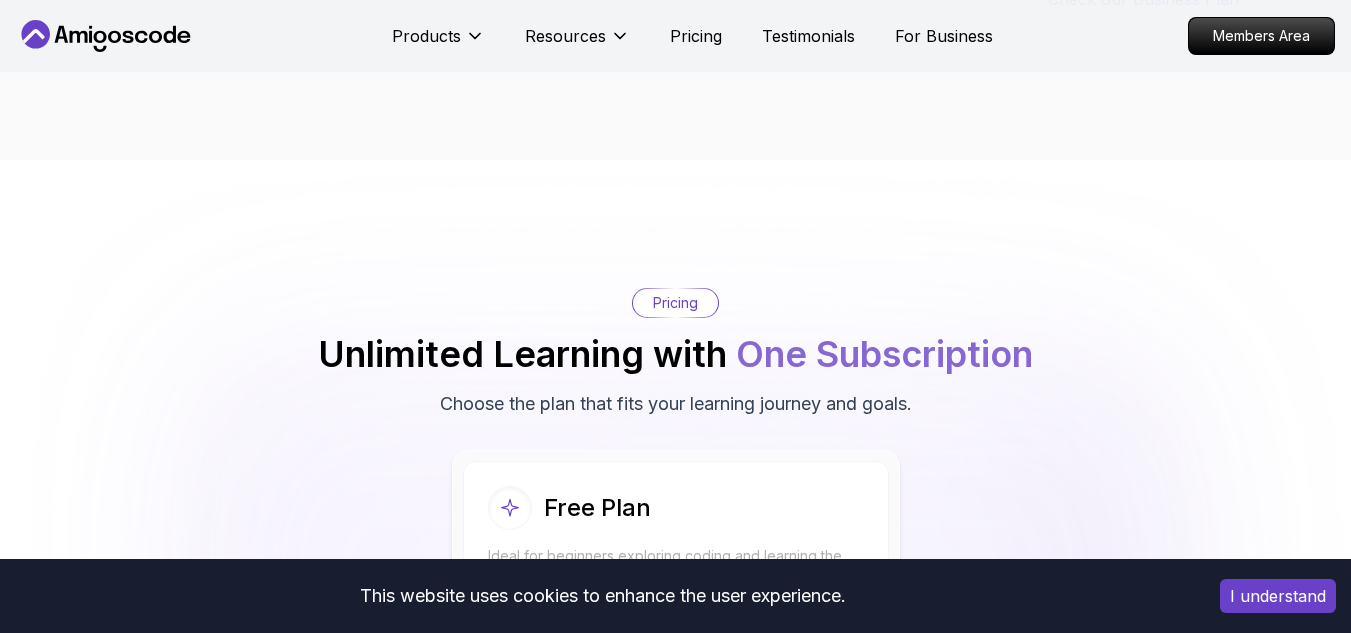 scroll, scrollTop: 3971, scrollLeft: 0, axis: vertical 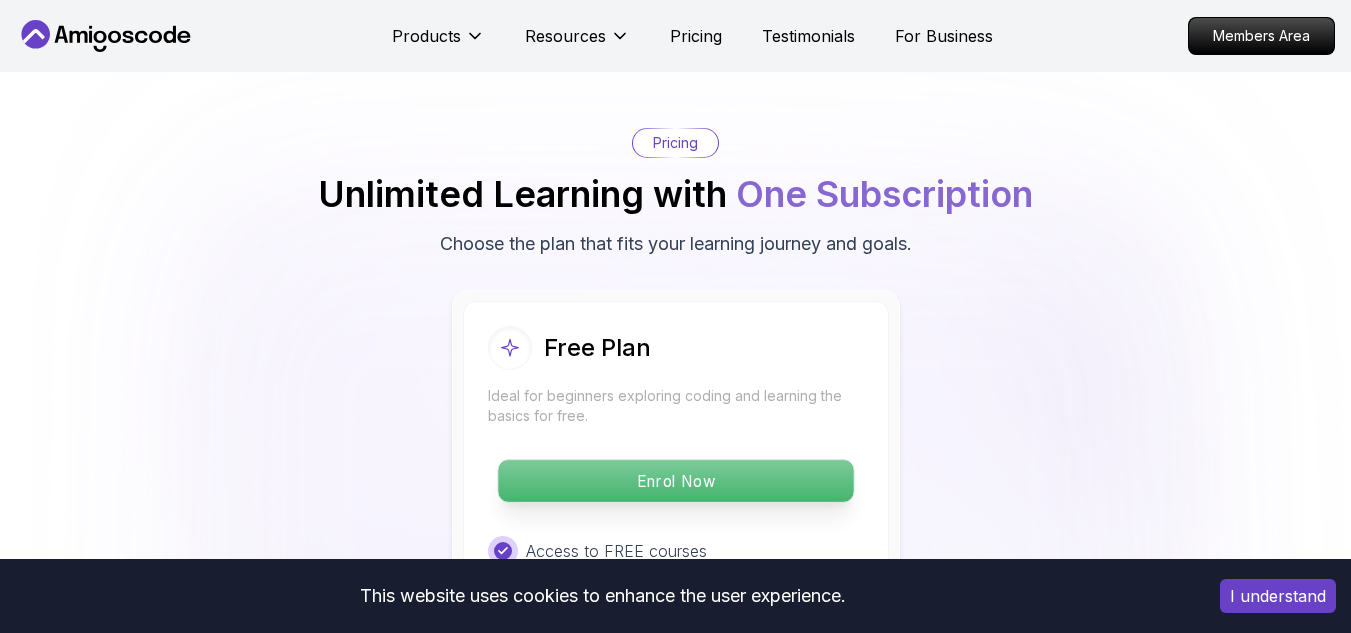 click on "Enrol Now" at bounding box center [675, 481] 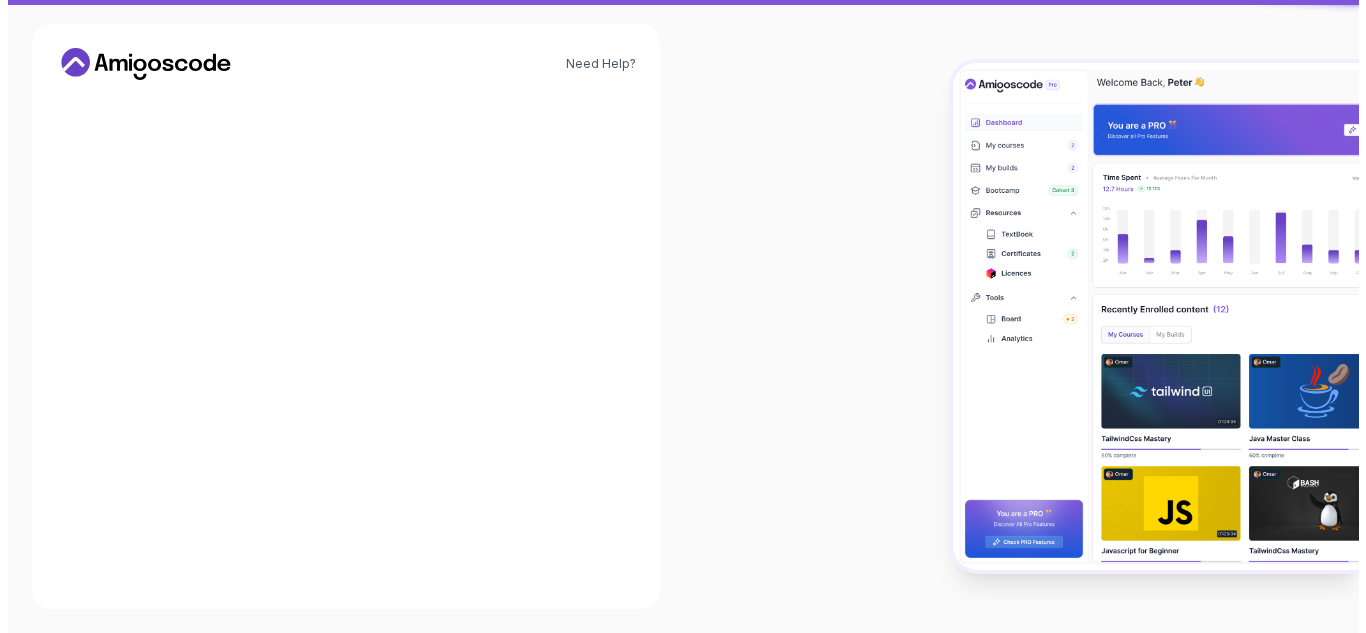 scroll, scrollTop: 0, scrollLeft: 0, axis: both 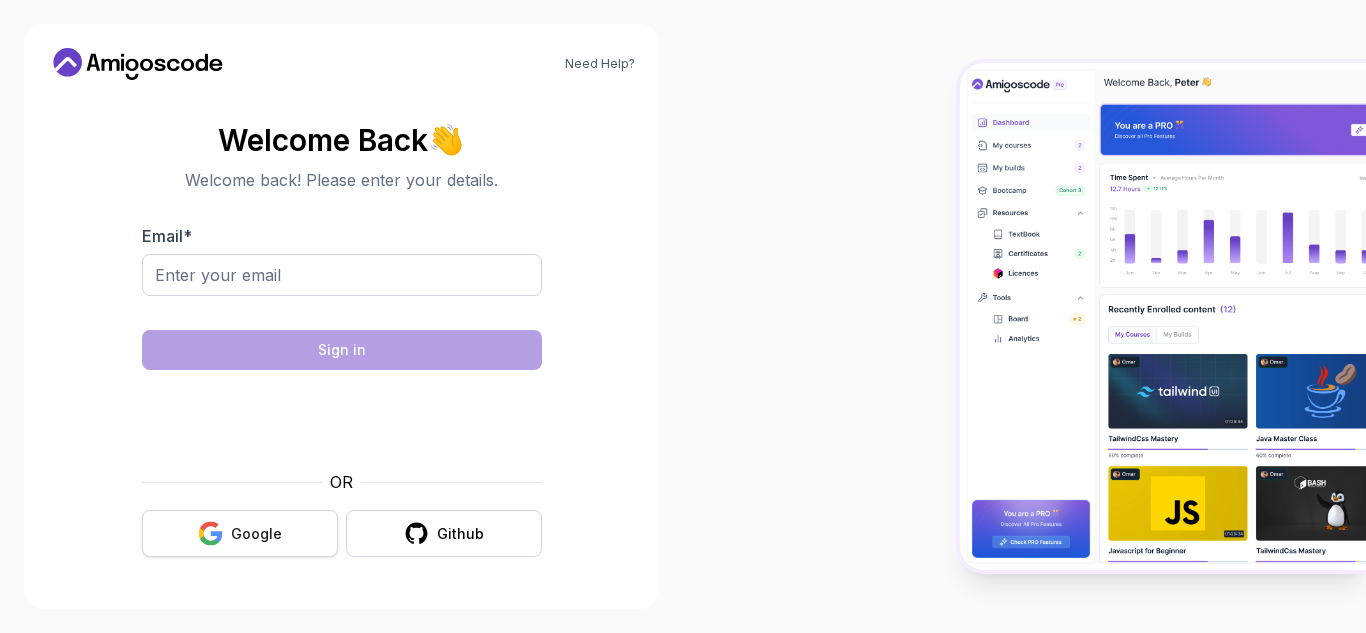 click on "Google" at bounding box center [256, 534] 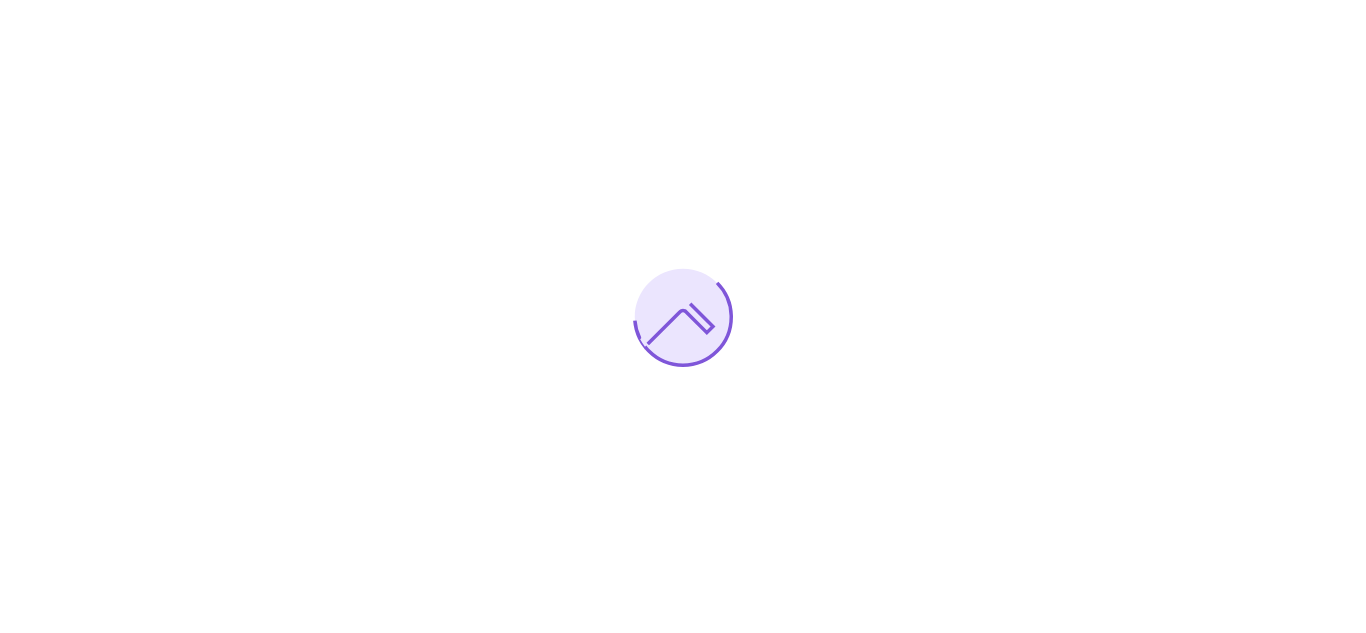 scroll, scrollTop: 0, scrollLeft: 0, axis: both 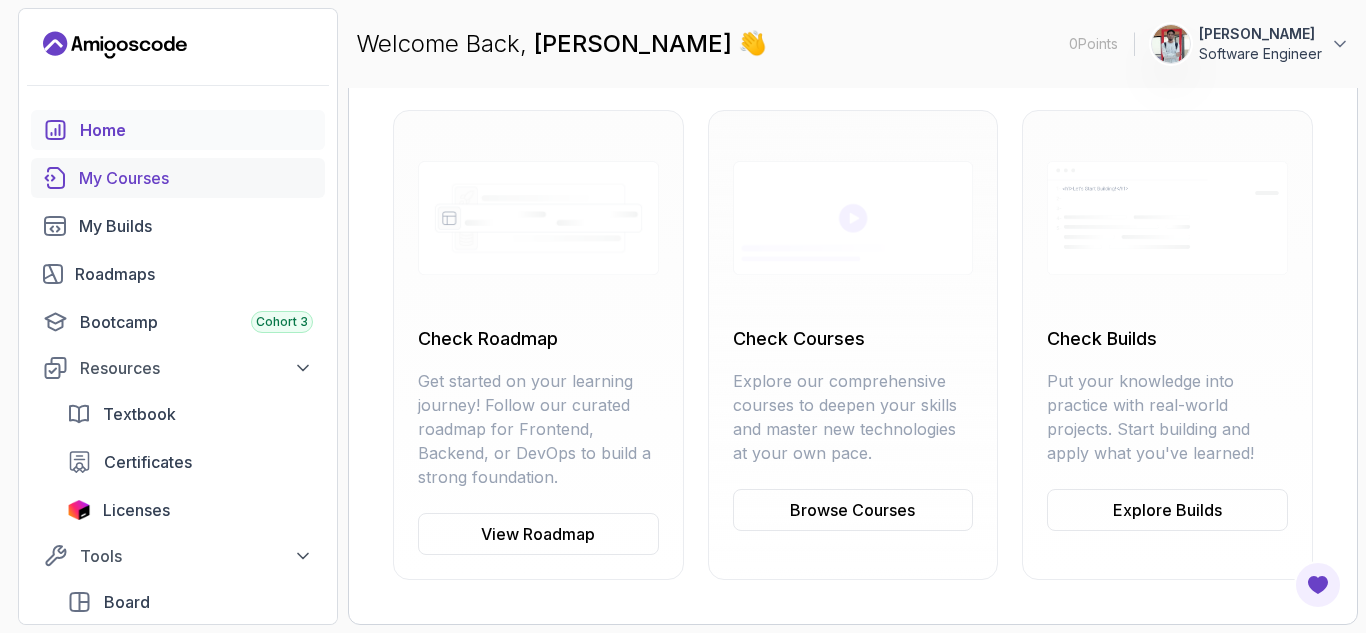 click on "My Courses" at bounding box center (196, 178) 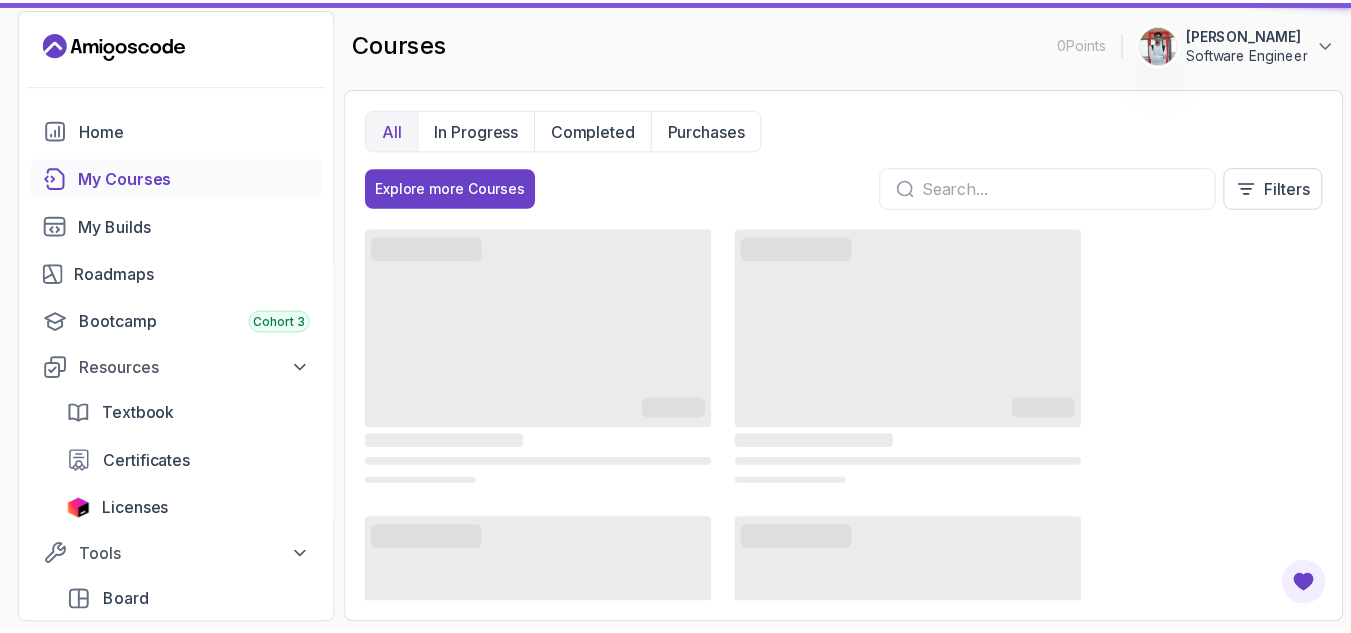 scroll, scrollTop: 0, scrollLeft: 0, axis: both 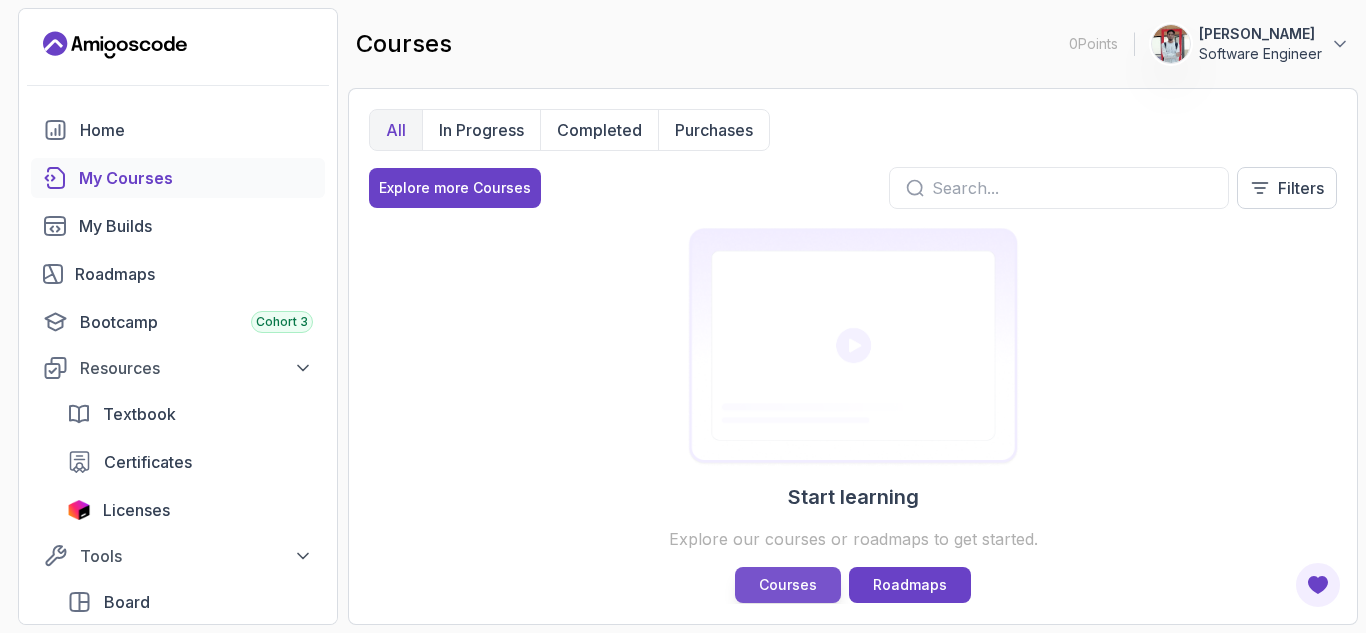 click on "Courses" at bounding box center [788, 585] 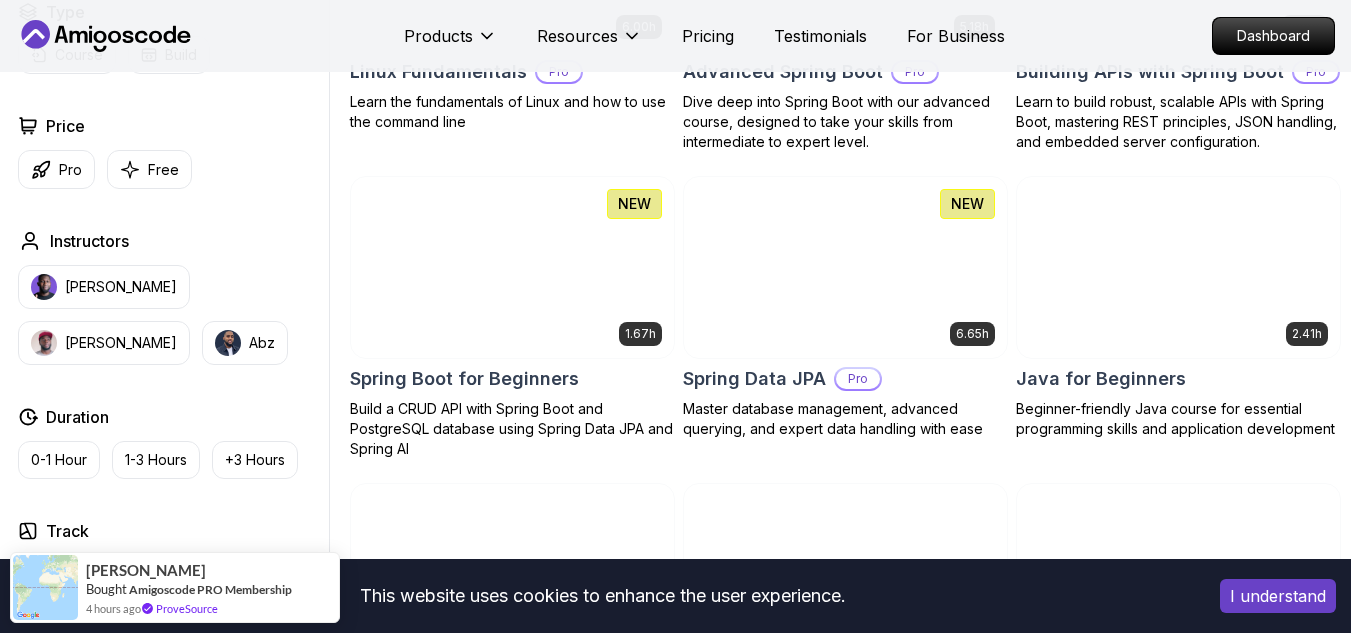 scroll, scrollTop: 808, scrollLeft: 0, axis: vertical 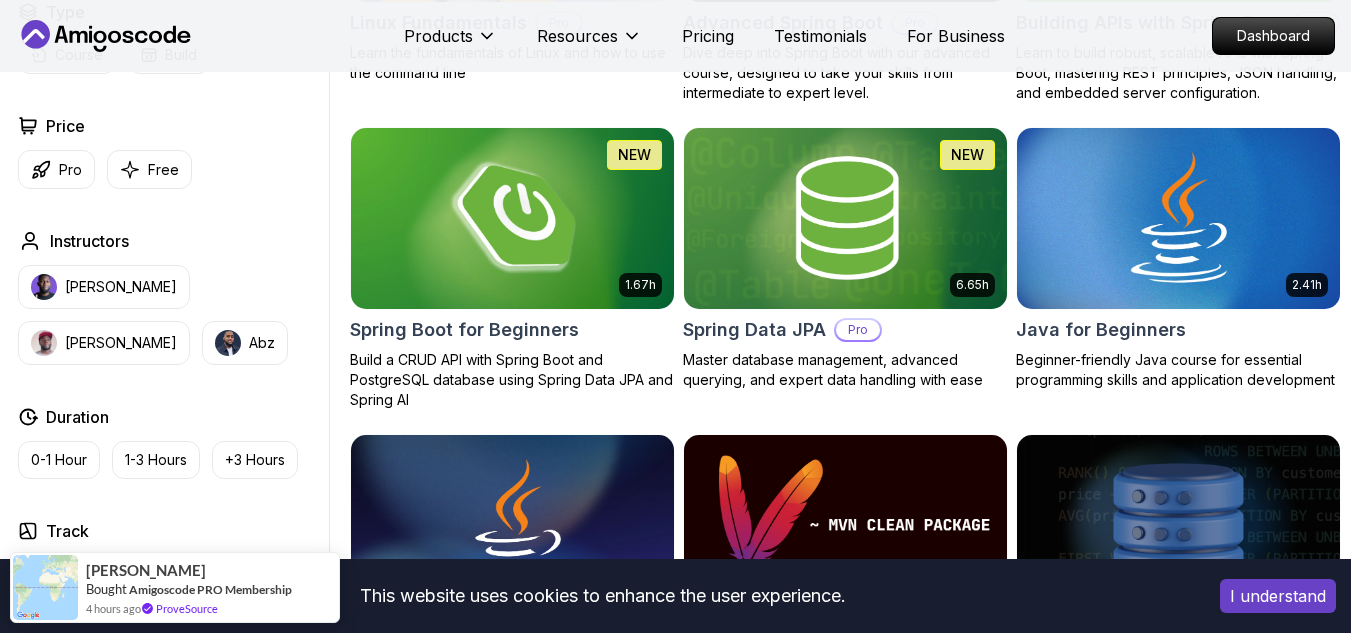 click at bounding box center [512, 218] 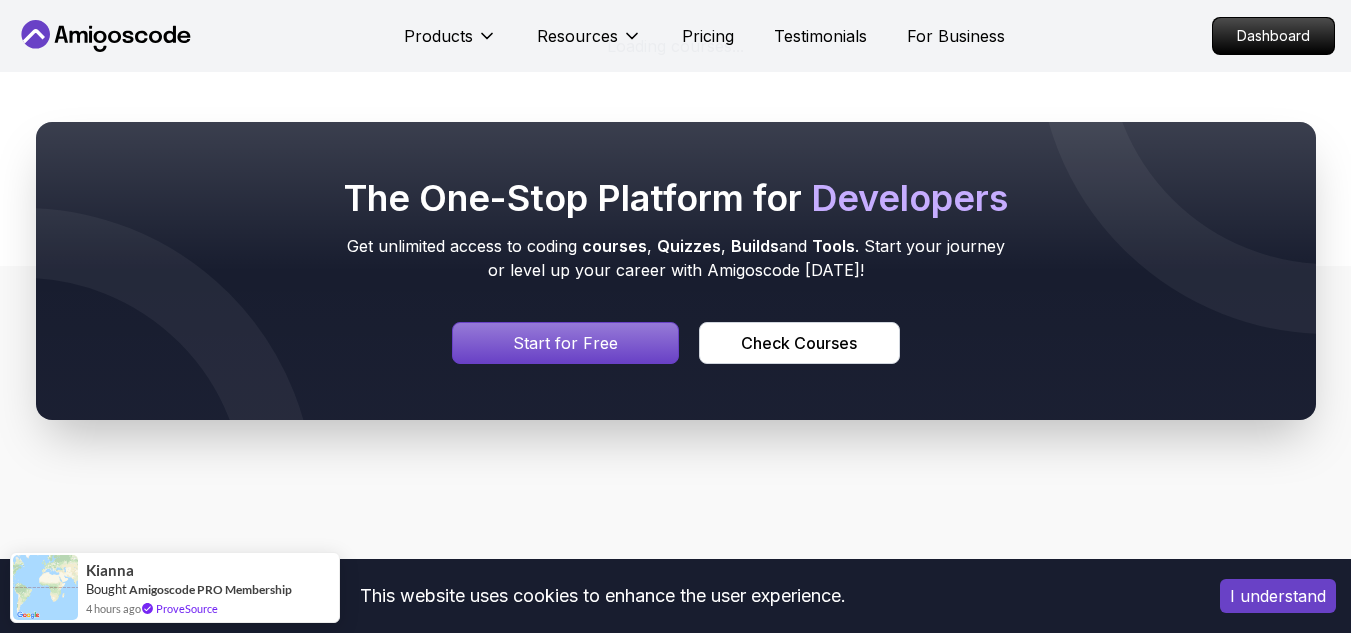 scroll, scrollTop: 71, scrollLeft: 0, axis: vertical 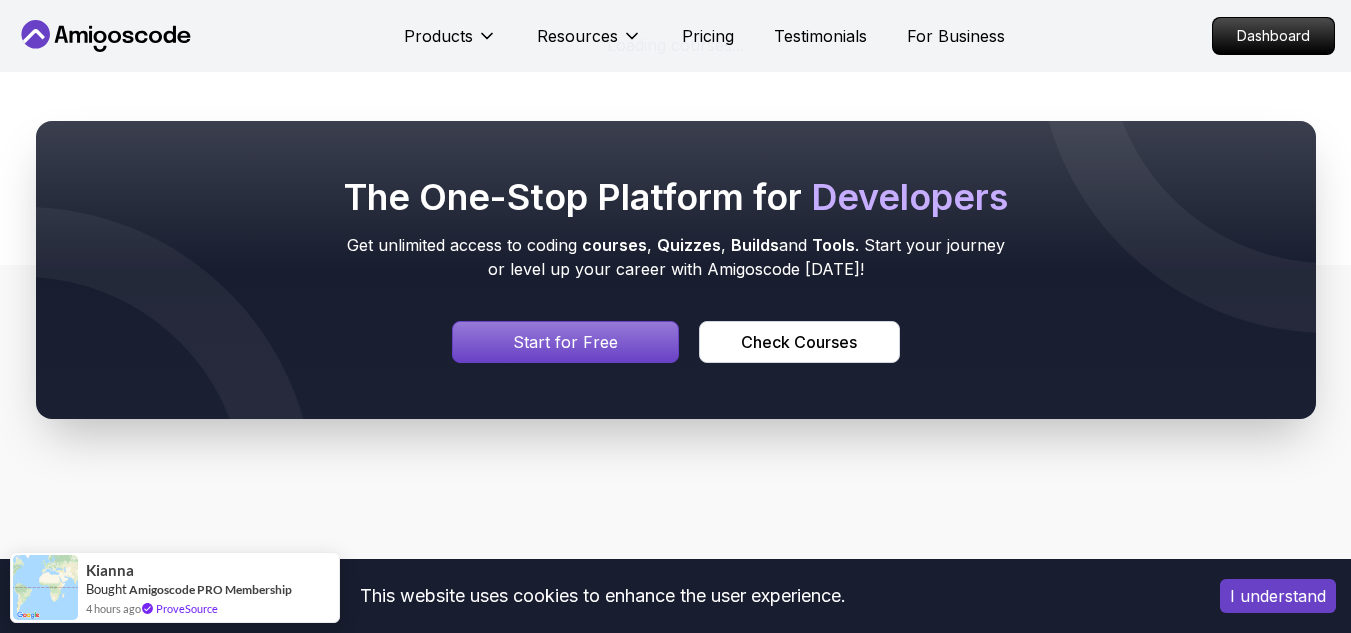 click at bounding box center (676, 270) 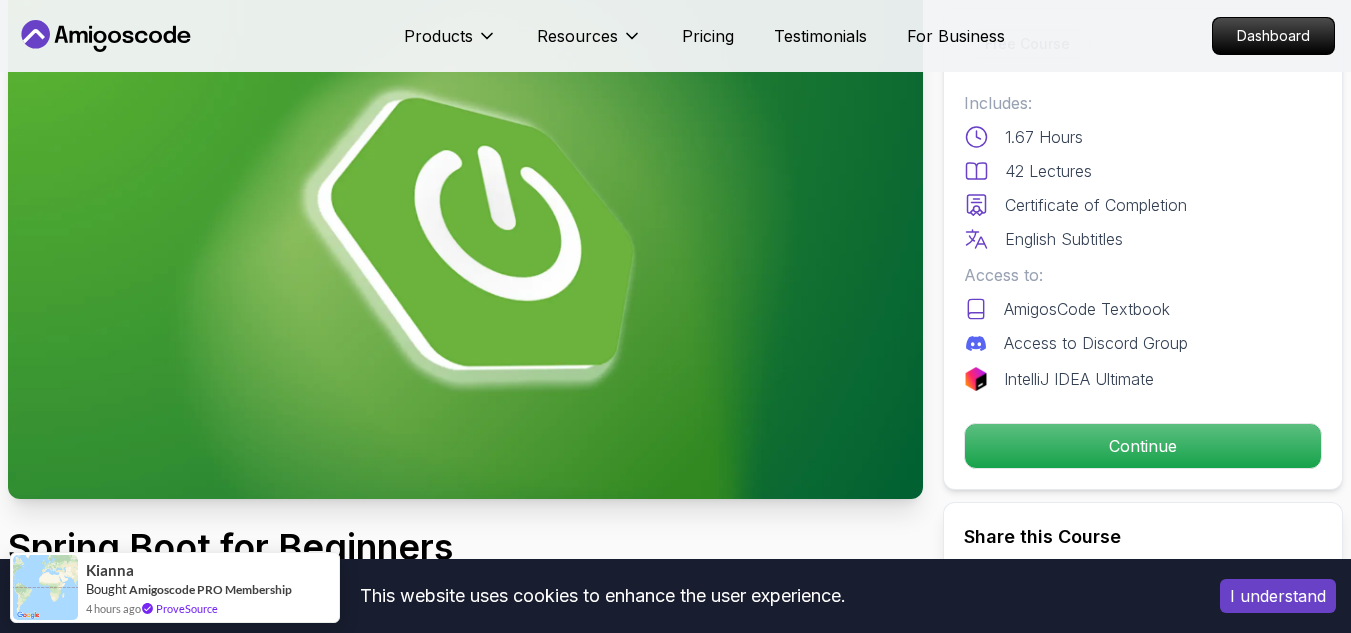 scroll, scrollTop: 164, scrollLeft: 0, axis: vertical 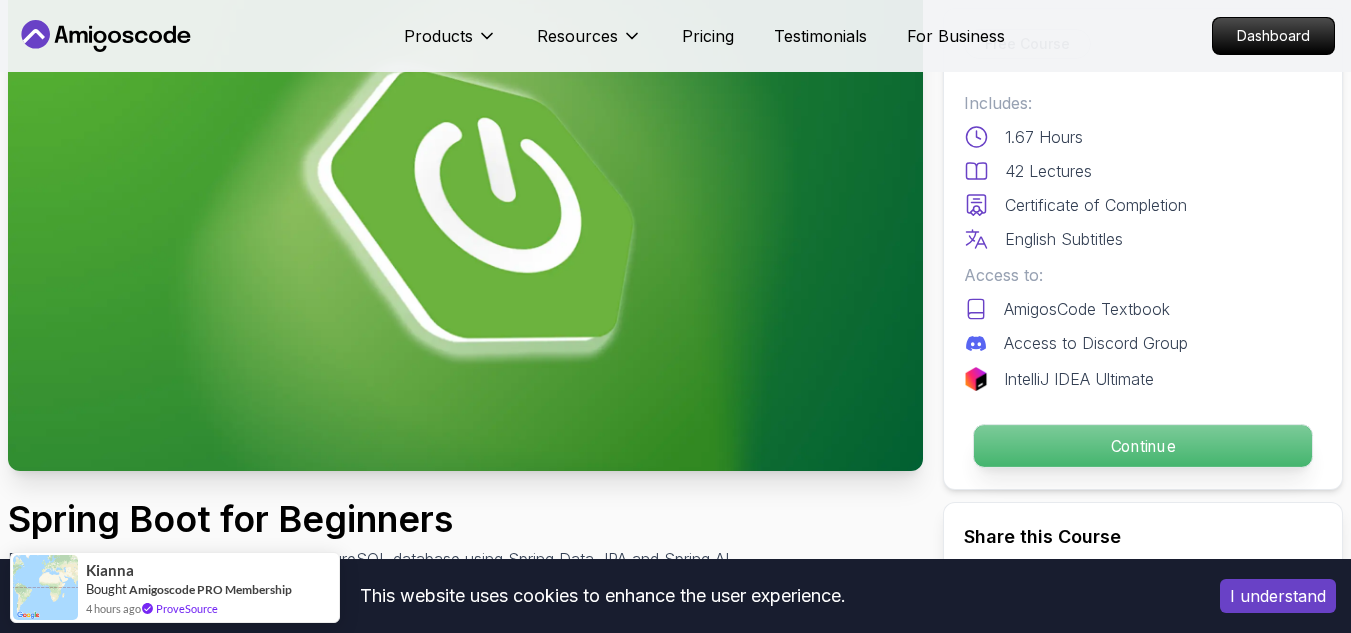 drag, startPoint x: 1098, startPoint y: 466, endPoint x: 1158, endPoint y: 447, distance: 62.936478 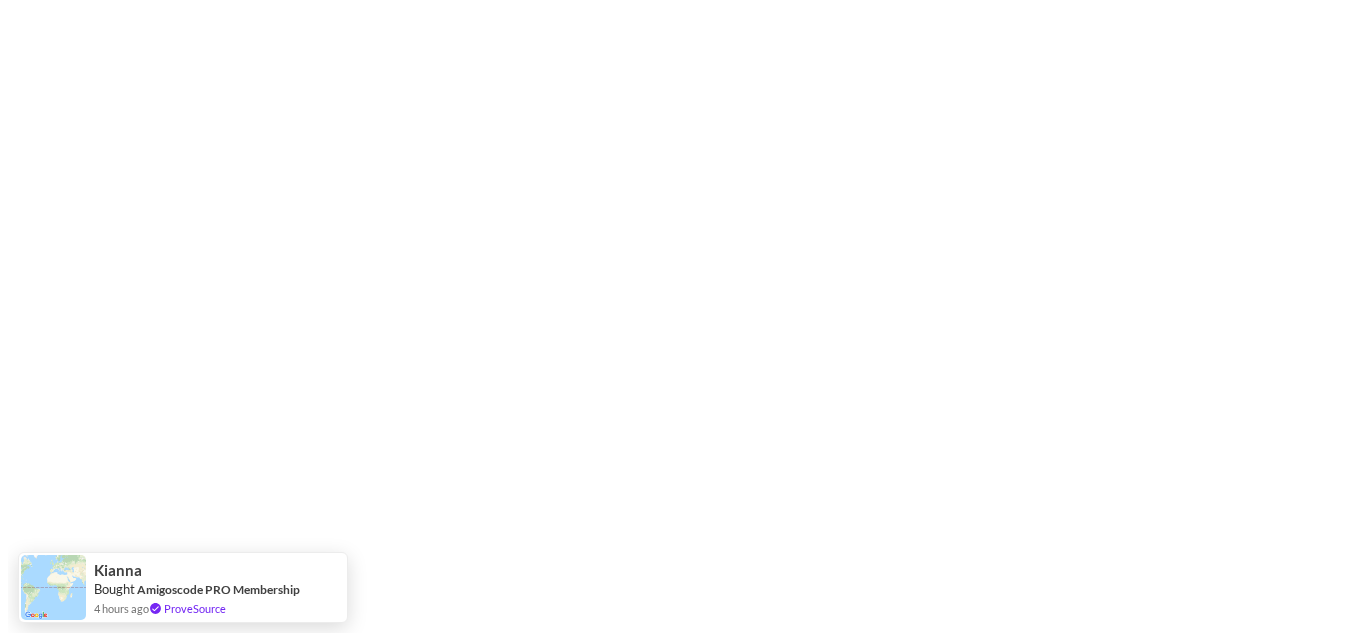 scroll, scrollTop: 0, scrollLeft: 0, axis: both 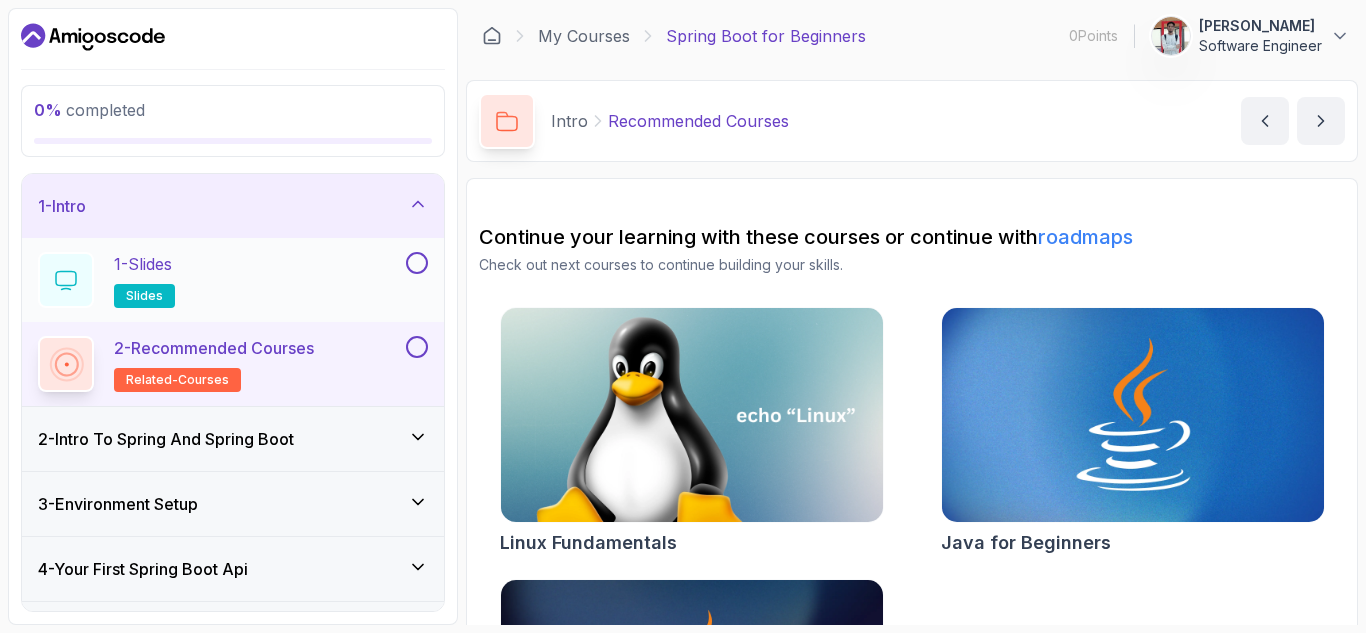 click on "slides" at bounding box center [144, 296] 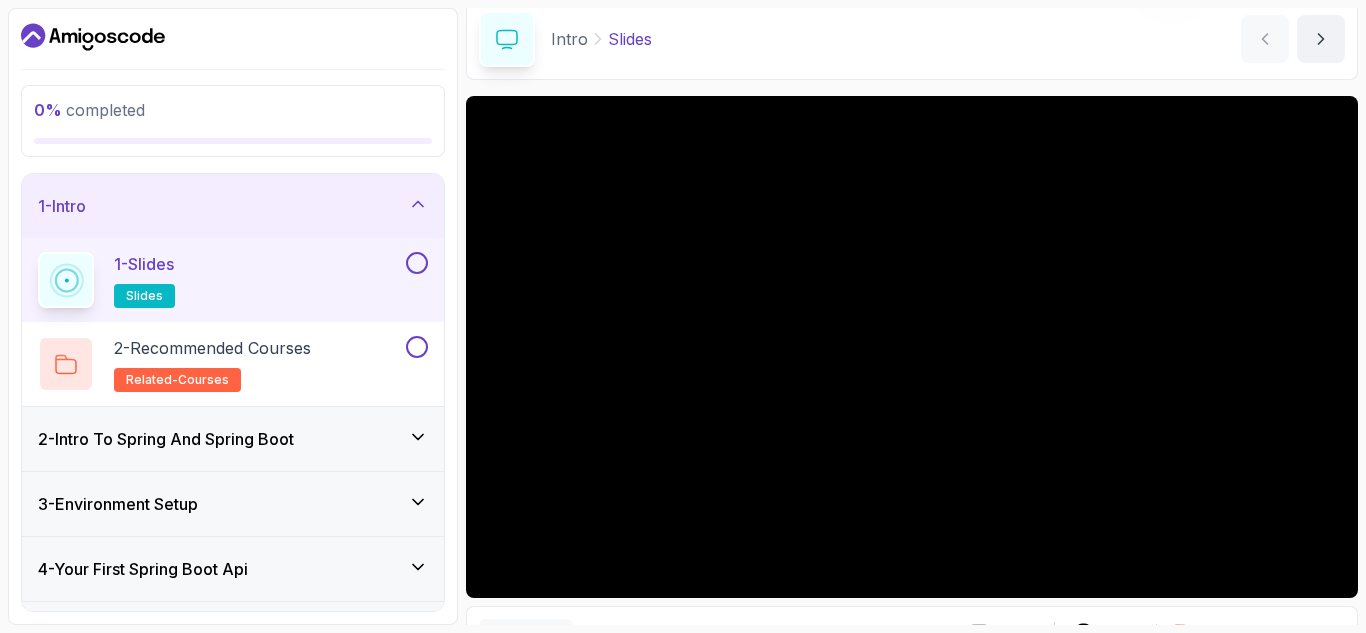 scroll, scrollTop: 99, scrollLeft: 0, axis: vertical 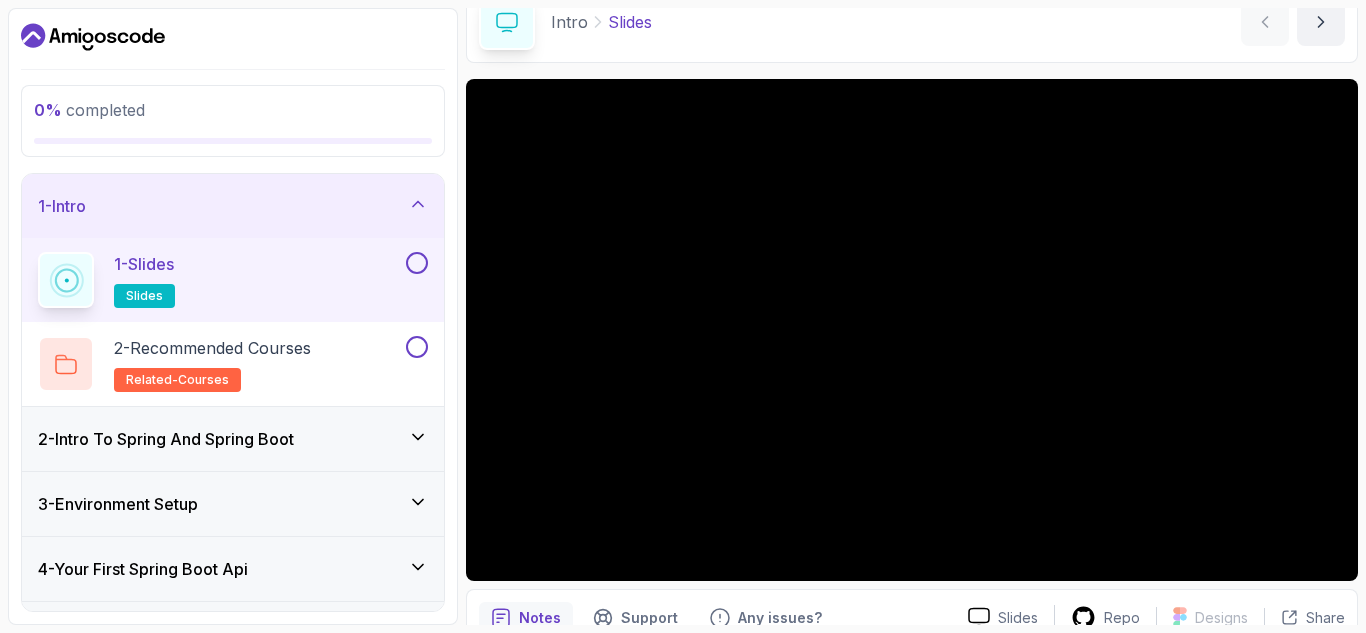 click at bounding box center [417, 263] 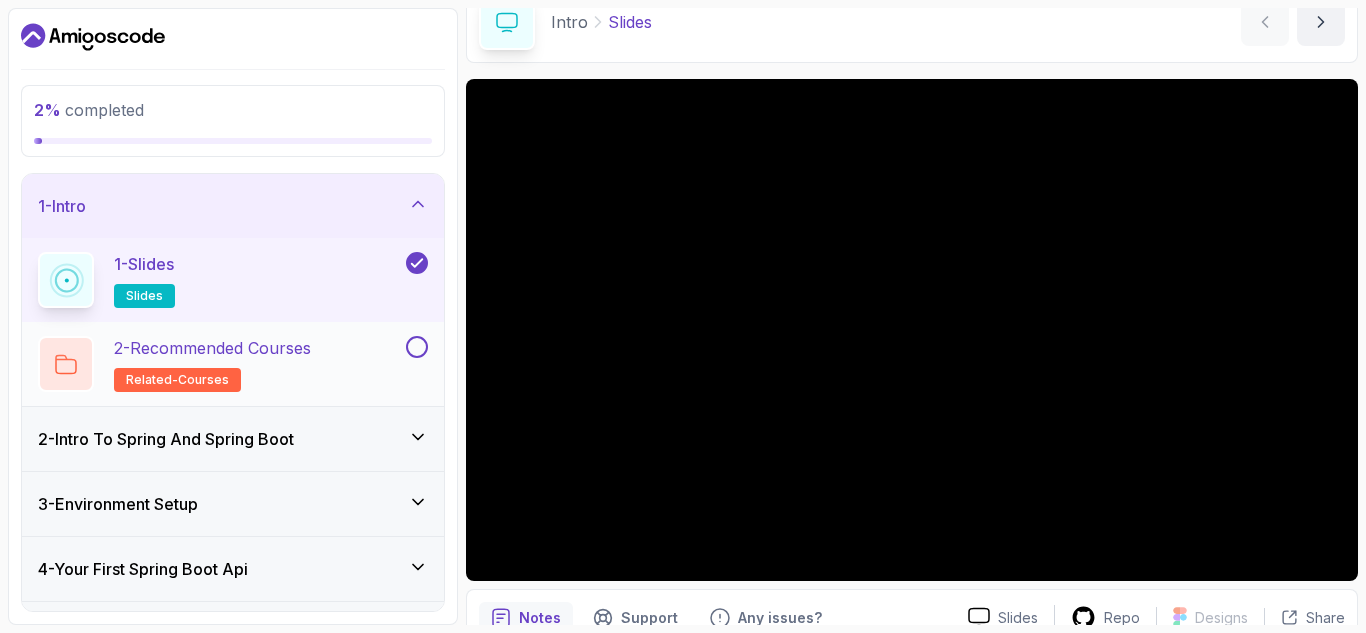 click on "2  -  Recommended Courses related-courses" at bounding box center [212, 364] 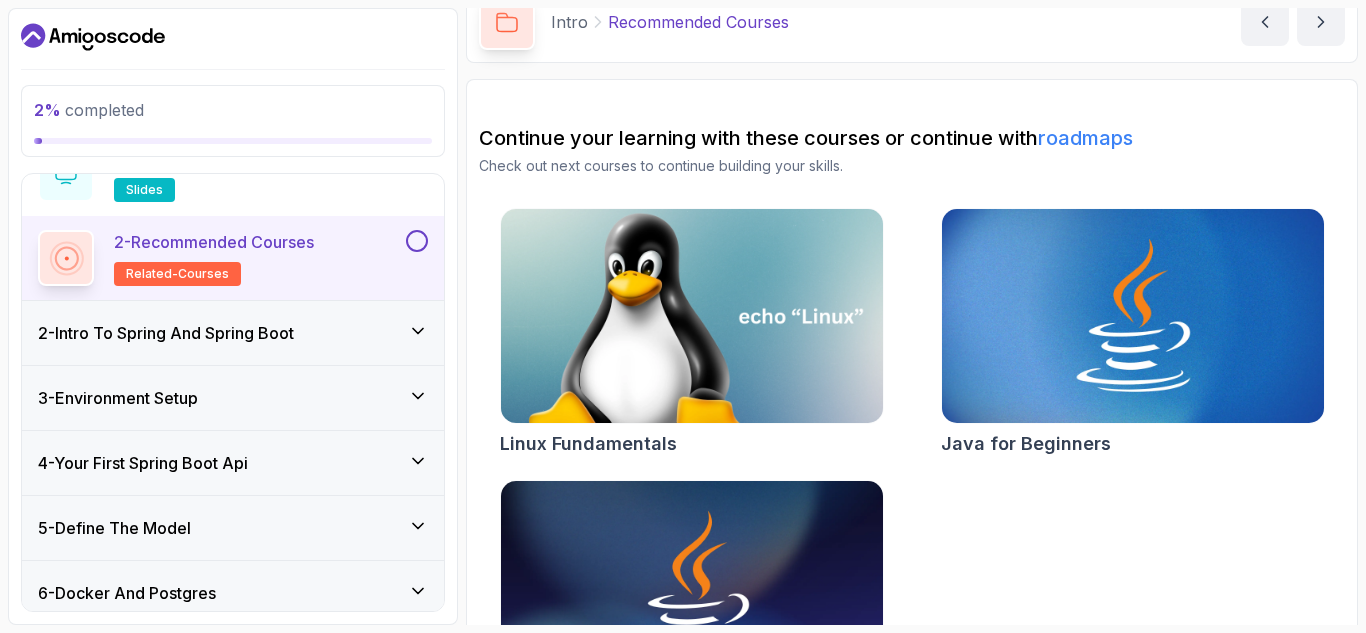 scroll, scrollTop: 156, scrollLeft: 0, axis: vertical 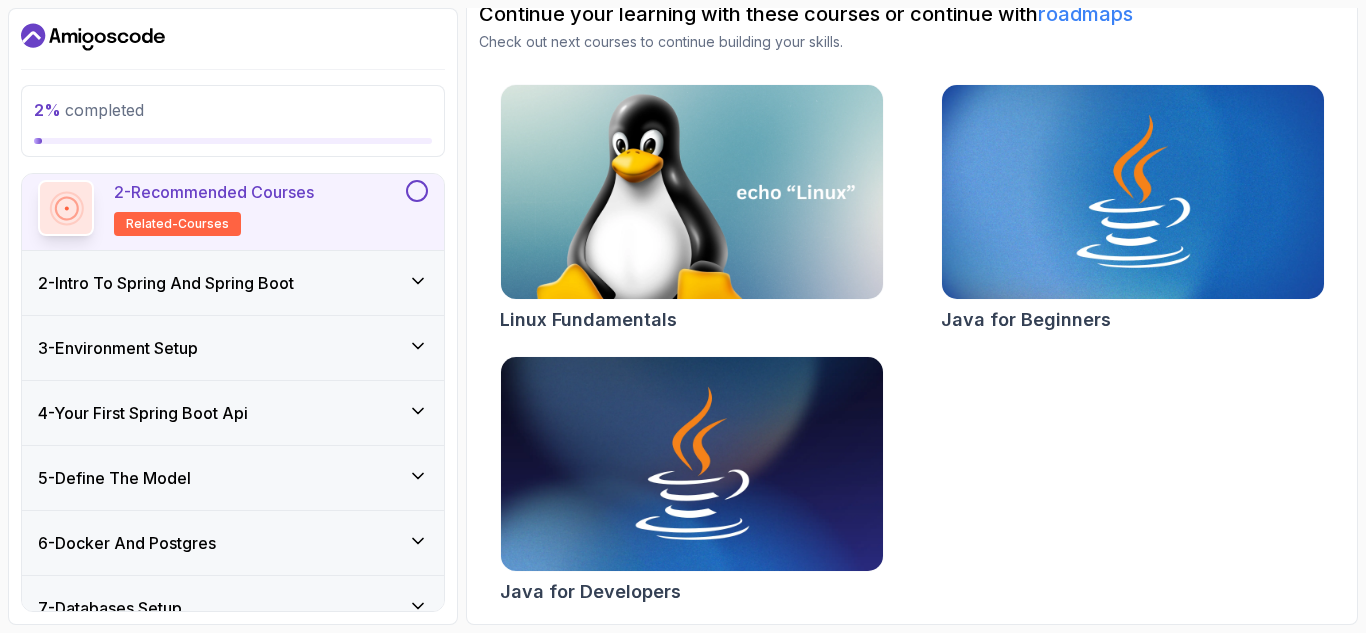 click at bounding box center (417, 191) 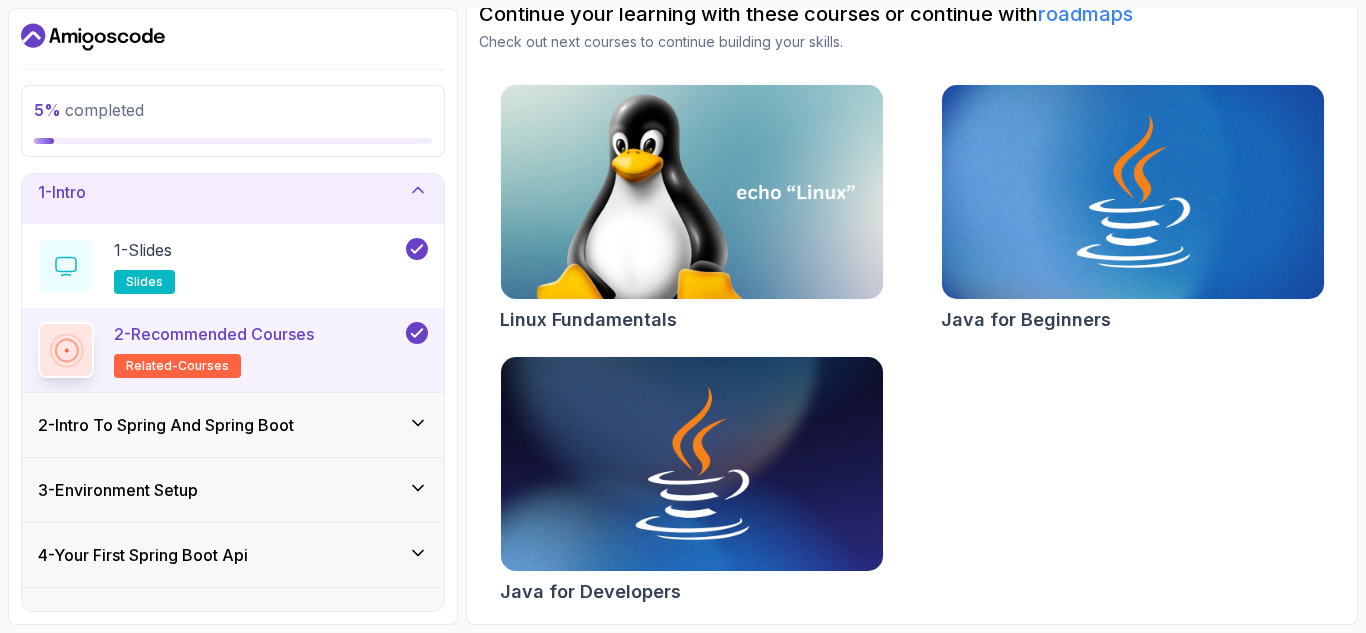 scroll, scrollTop: 0, scrollLeft: 0, axis: both 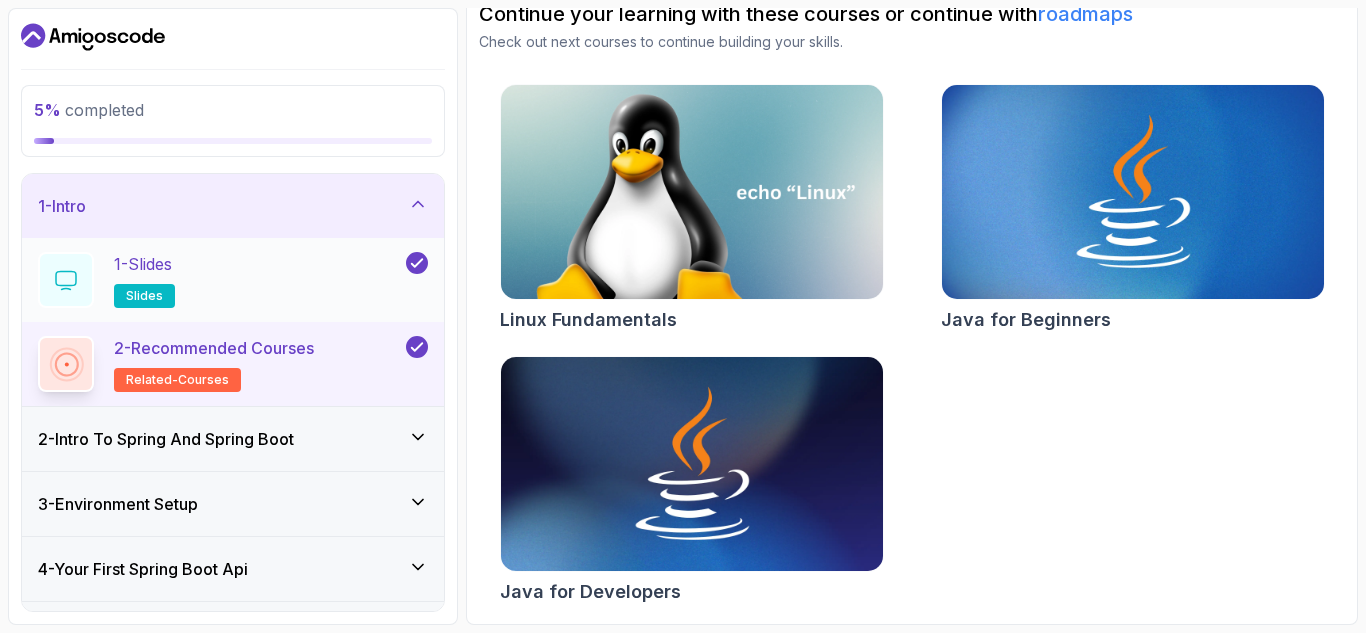 click on "1  -  Slides slides" at bounding box center (220, 280) 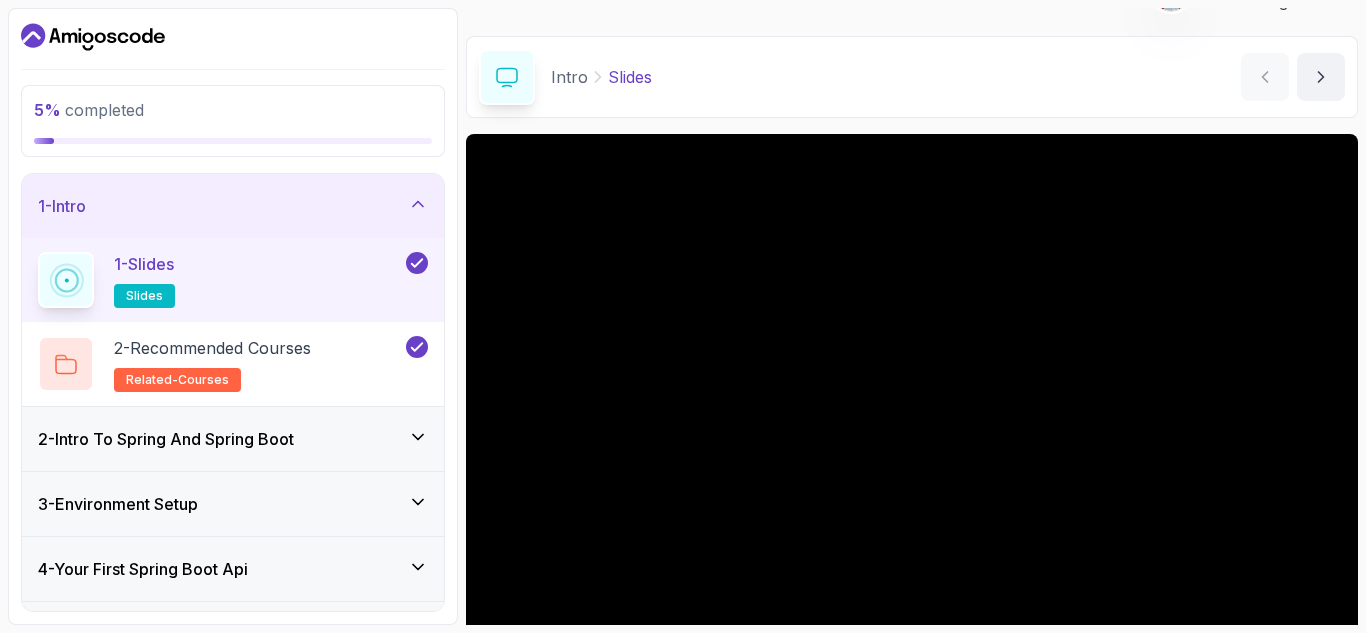 scroll, scrollTop: 0, scrollLeft: 0, axis: both 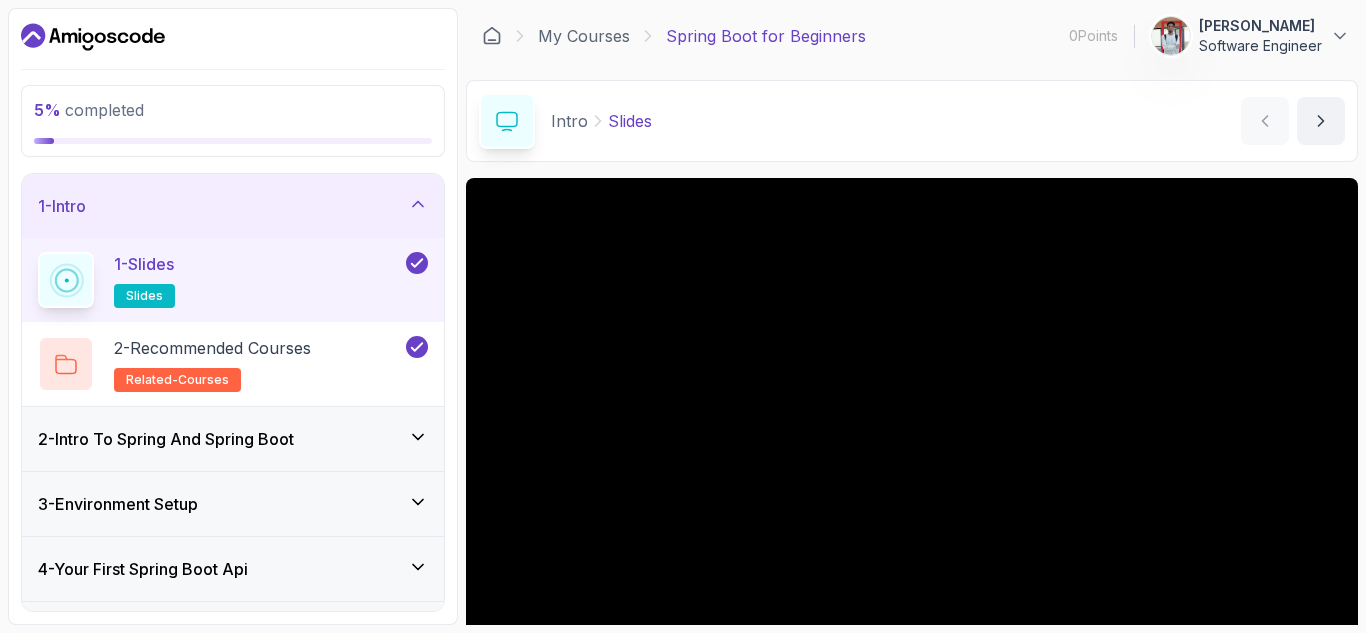 click on "2  -  Intro To Spring And Spring Boot" at bounding box center (166, 439) 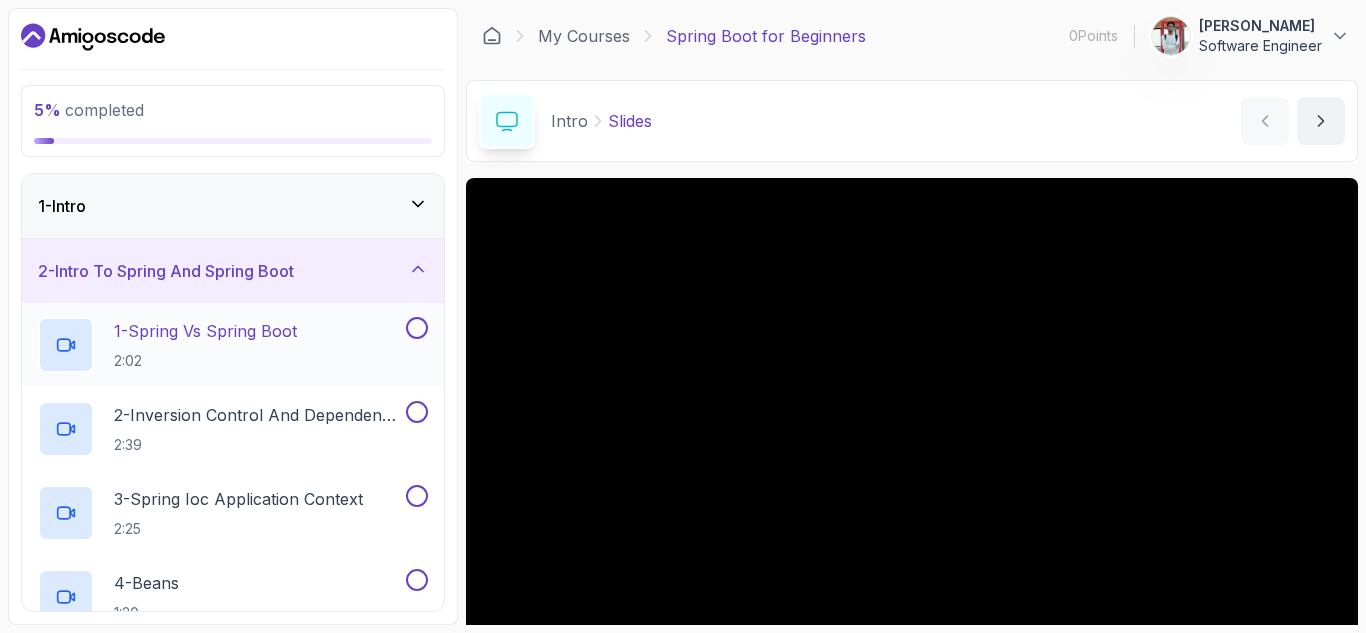 click on "1  -  Spring Vs Spring Boot 2:02" at bounding box center [220, 345] 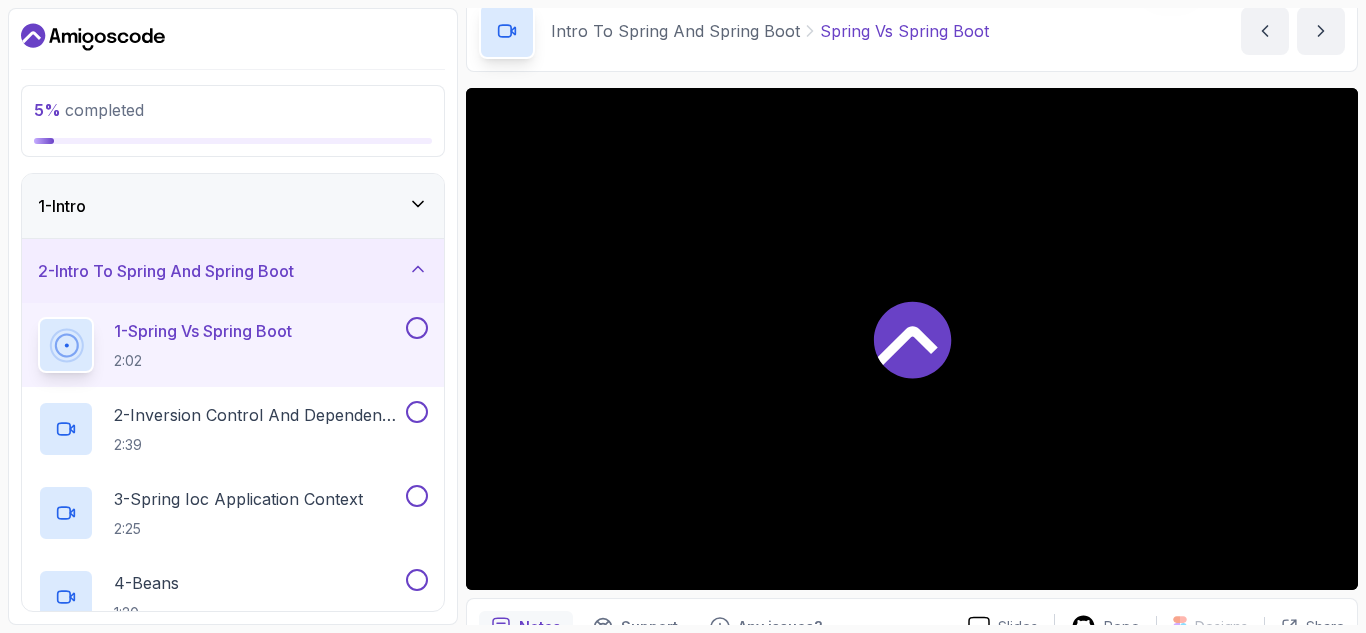 scroll, scrollTop: 93, scrollLeft: 0, axis: vertical 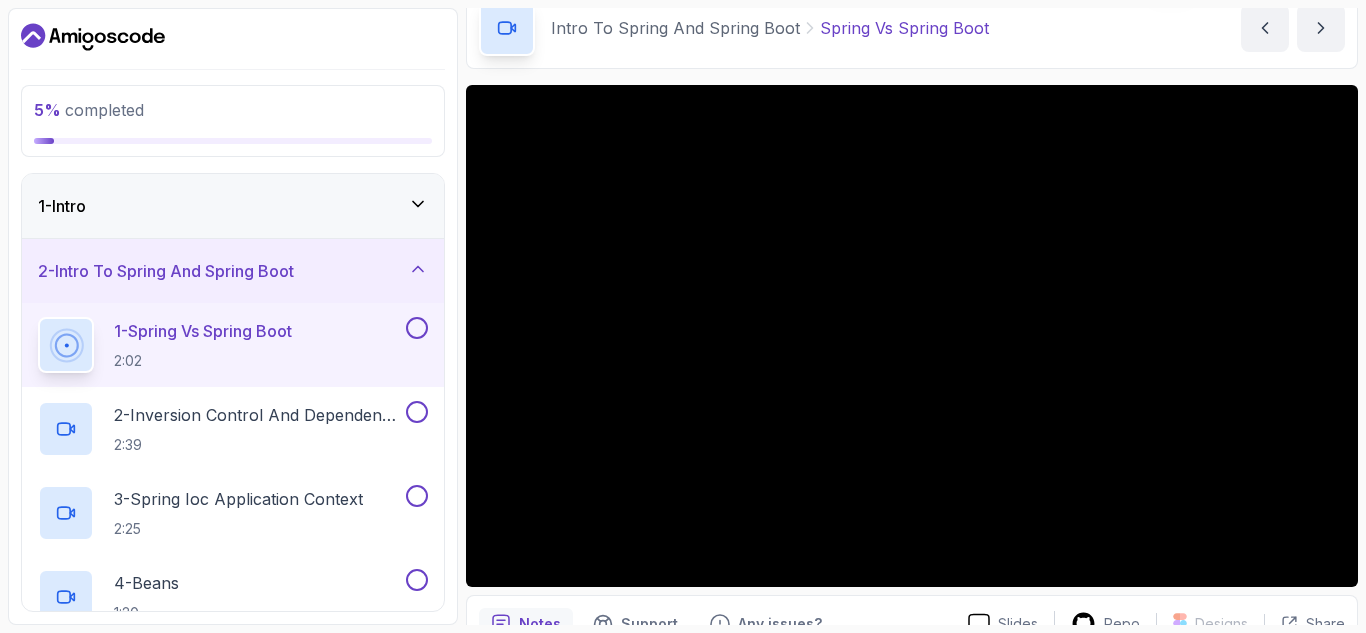 type 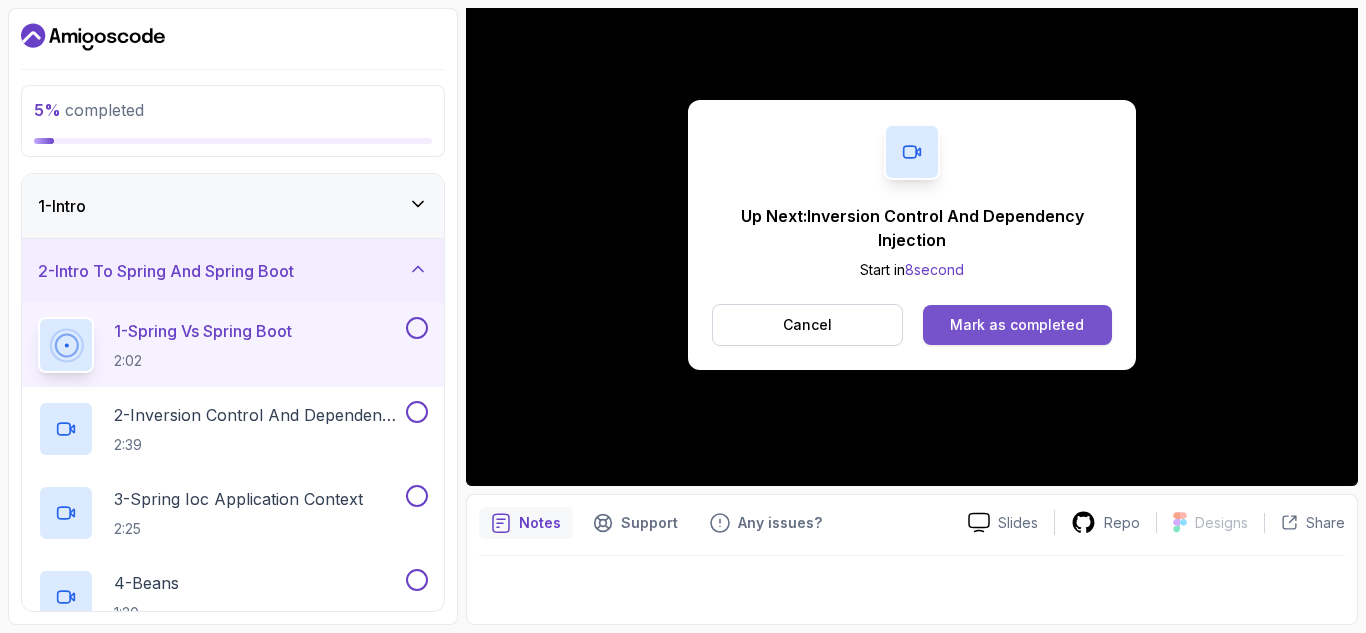 click on "Mark as completed" at bounding box center (1017, 325) 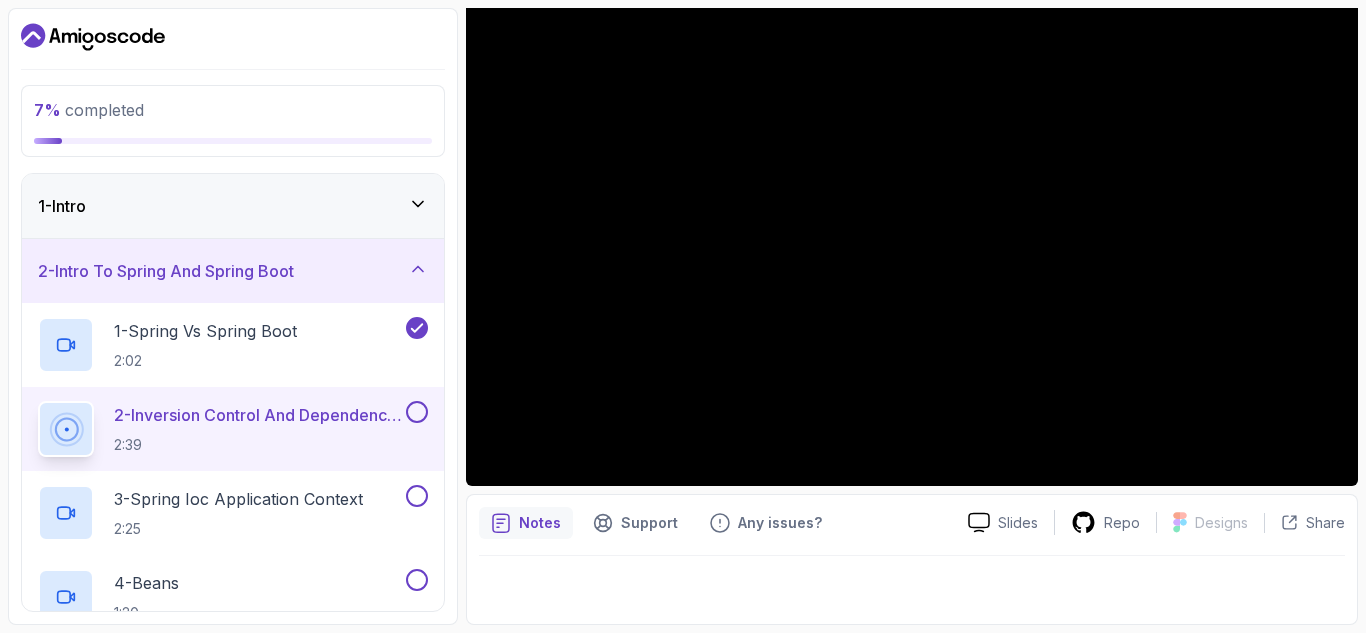 click at bounding box center [417, 412] 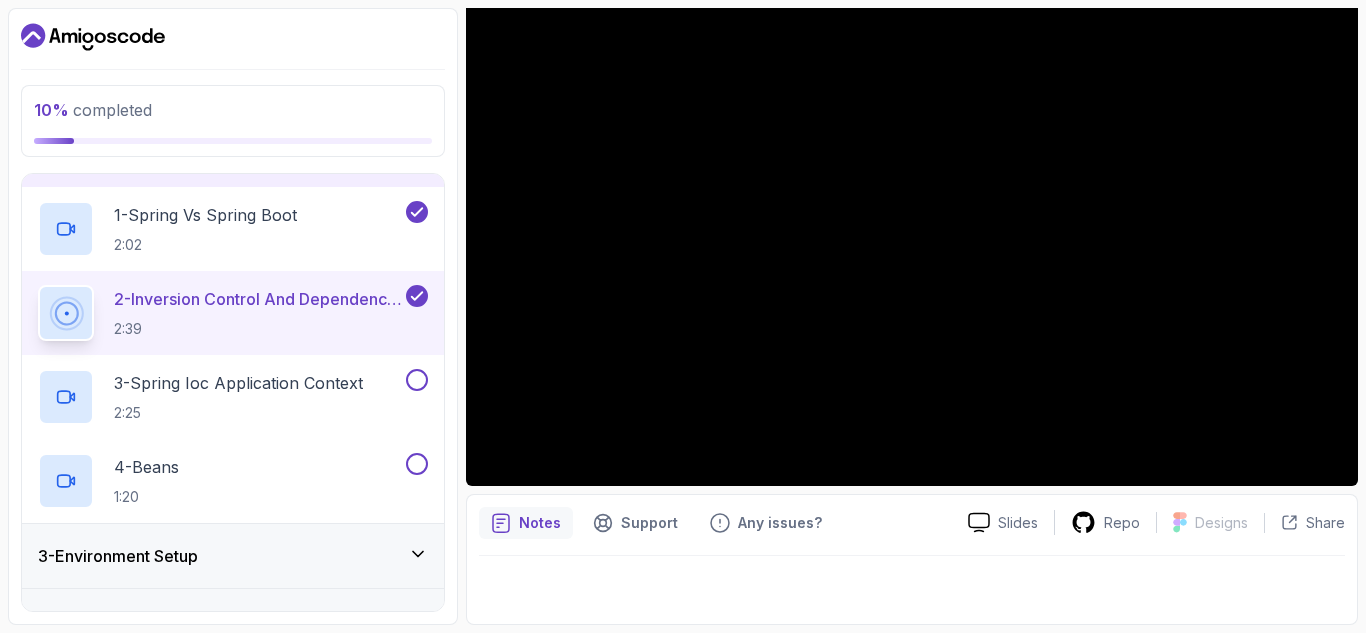 scroll, scrollTop: 118, scrollLeft: 0, axis: vertical 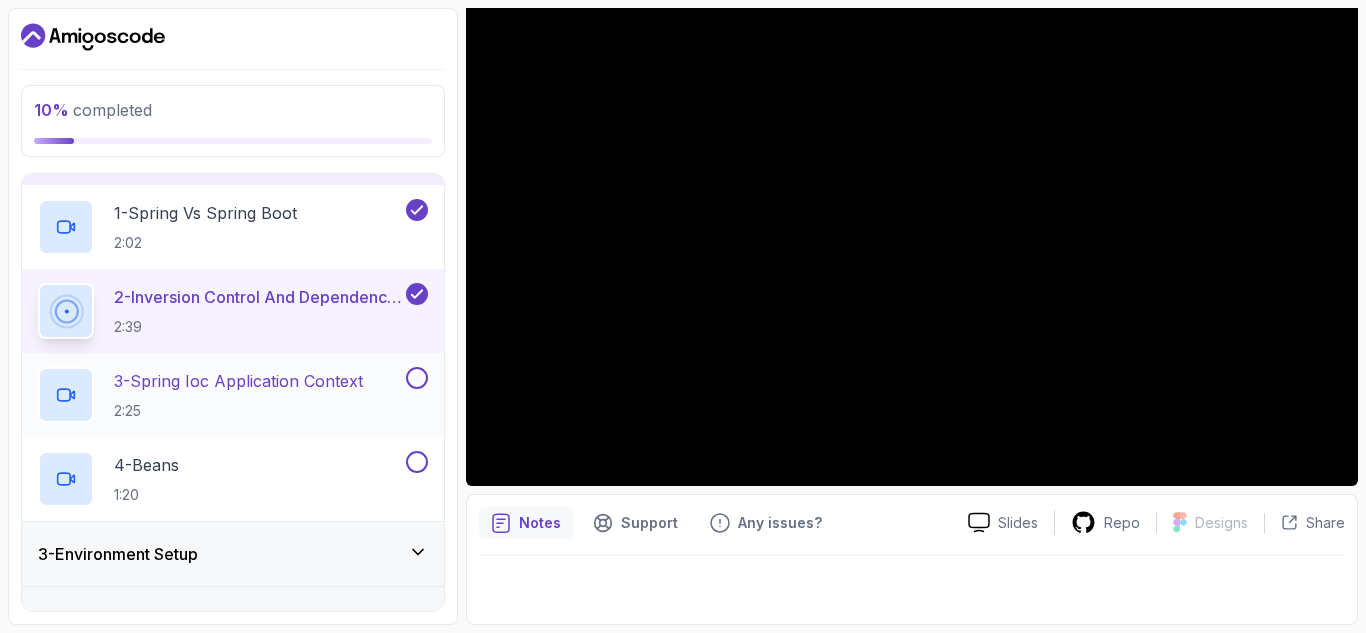 click on "3  -  Spring Ioc Application Context" at bounding box center (238, 381) 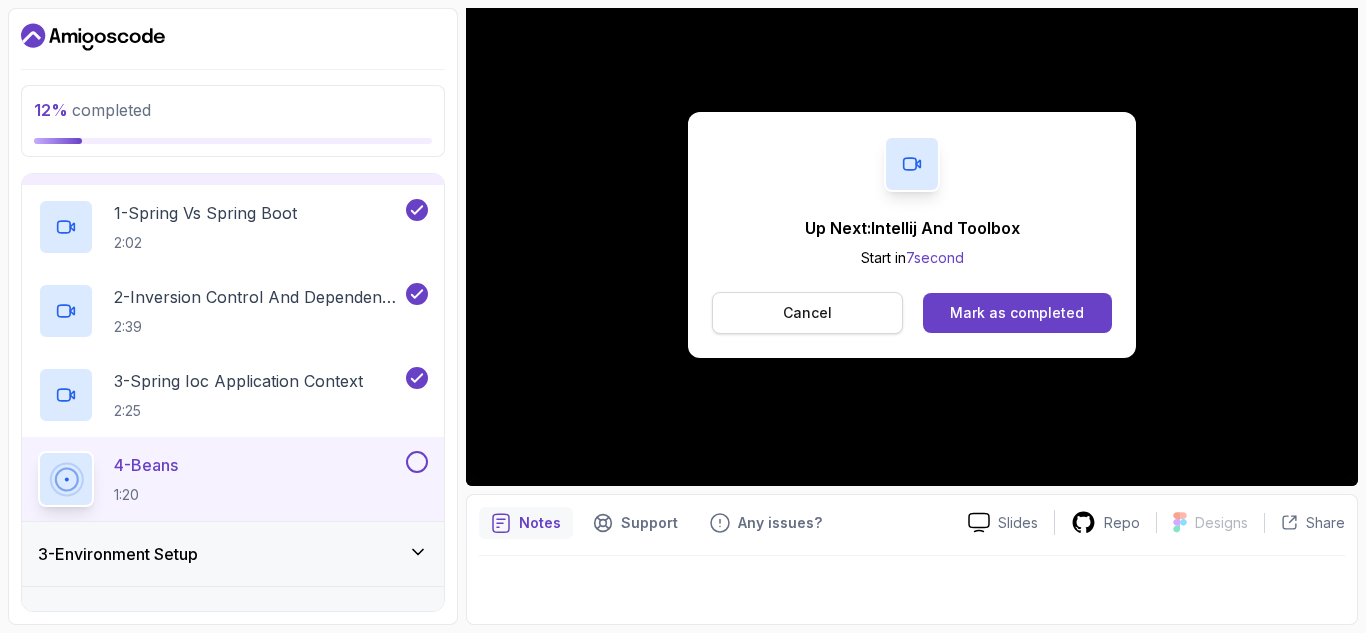 click on "Cancel" at bounding box center (807, 313) 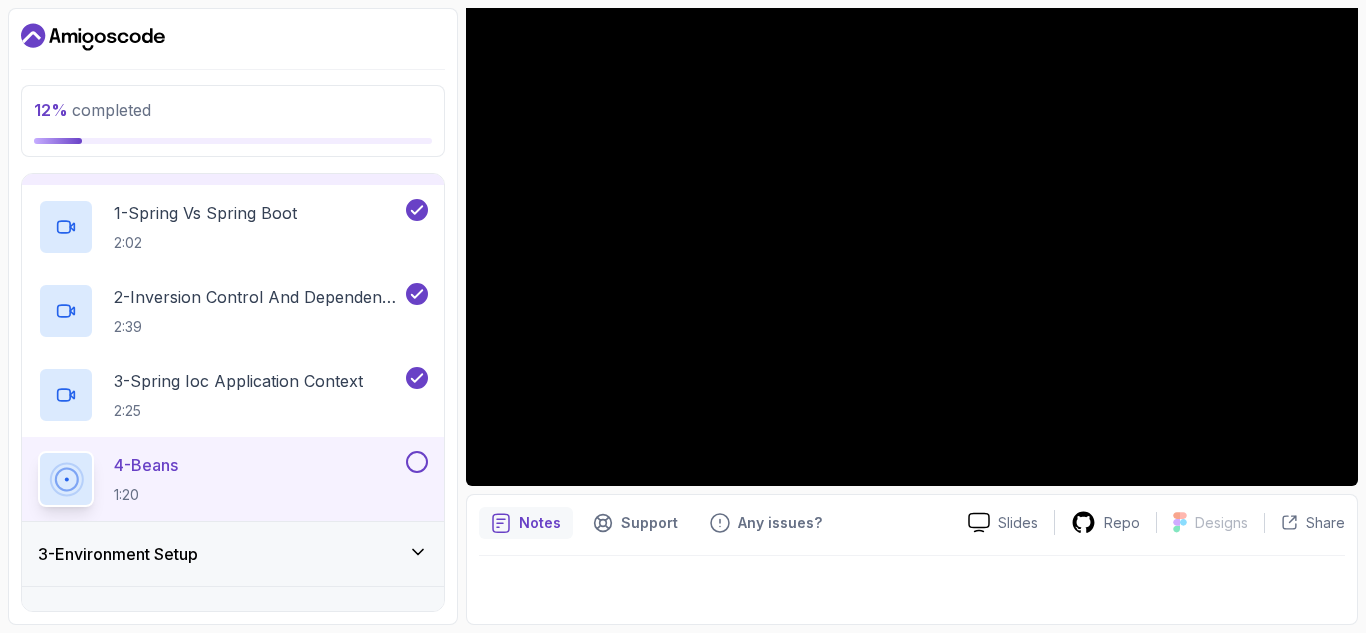 click at bounding box center [417, 462] 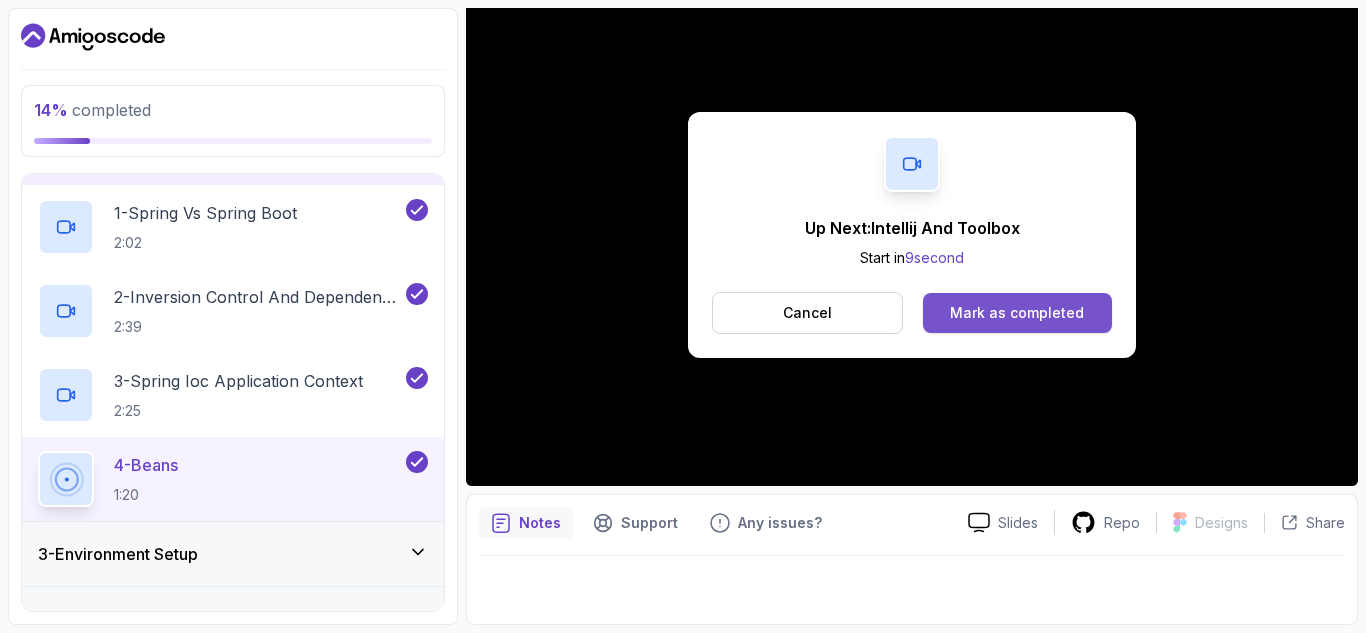 click on "Mark as completed" at bounding box center (1017, 313) 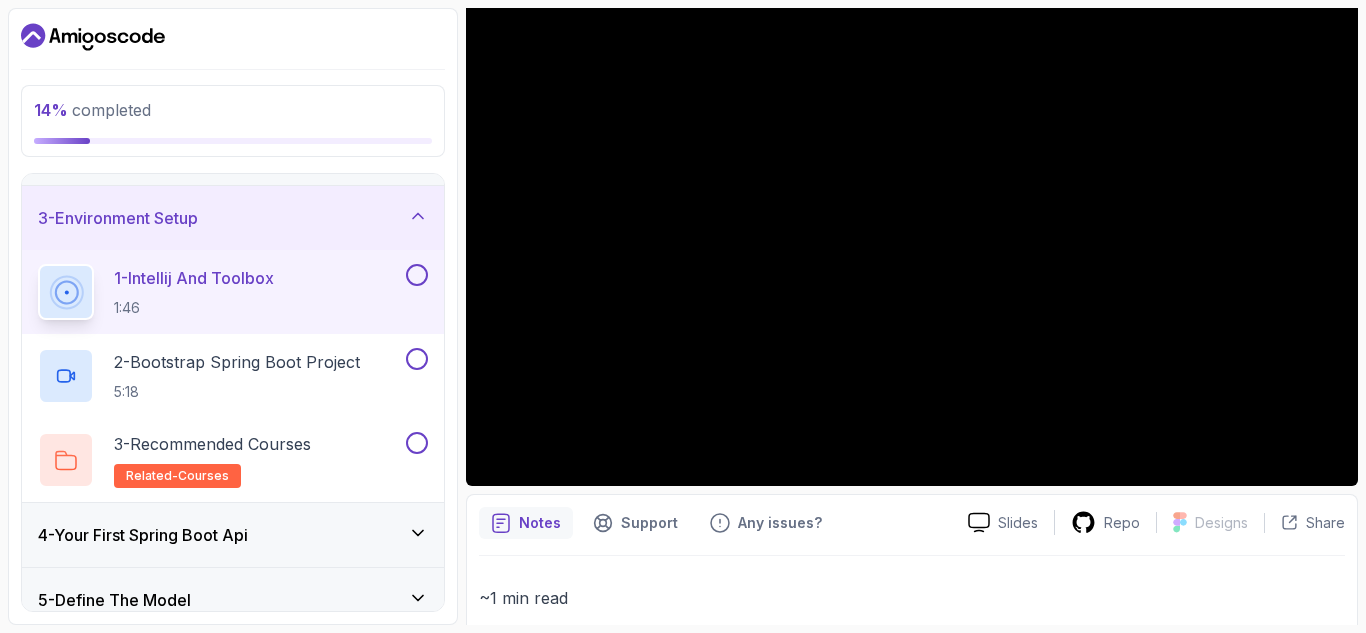 click at bounding box center [417, 275] 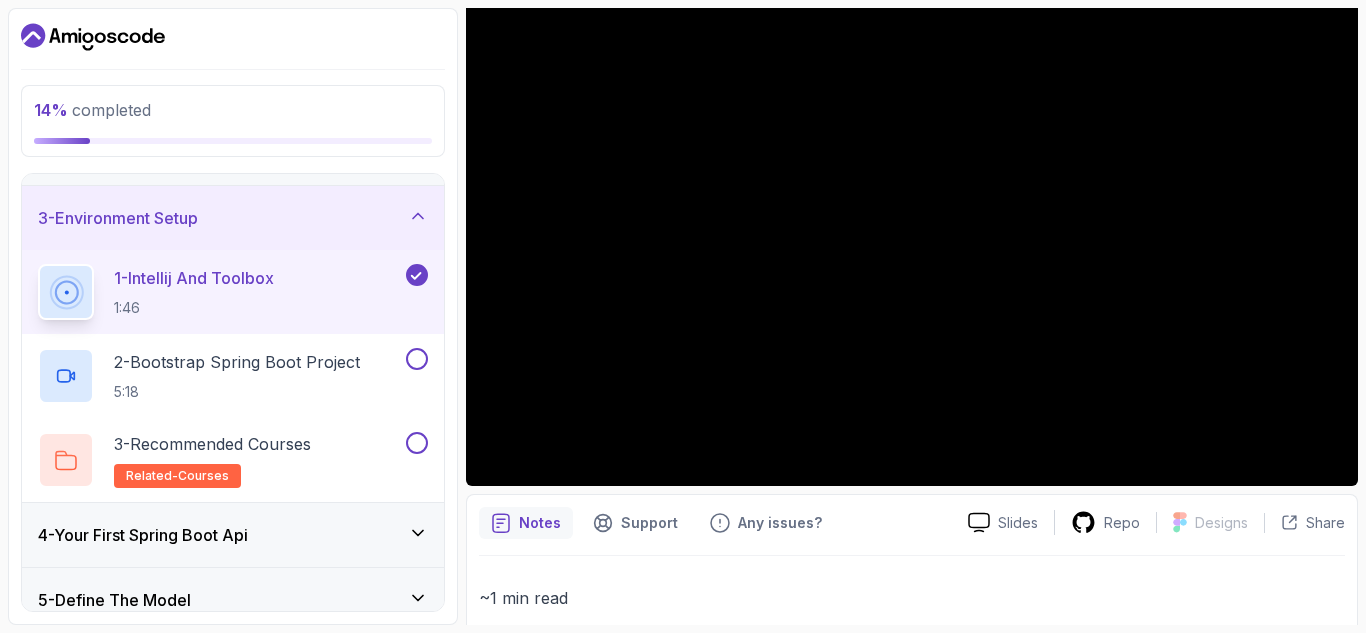 click 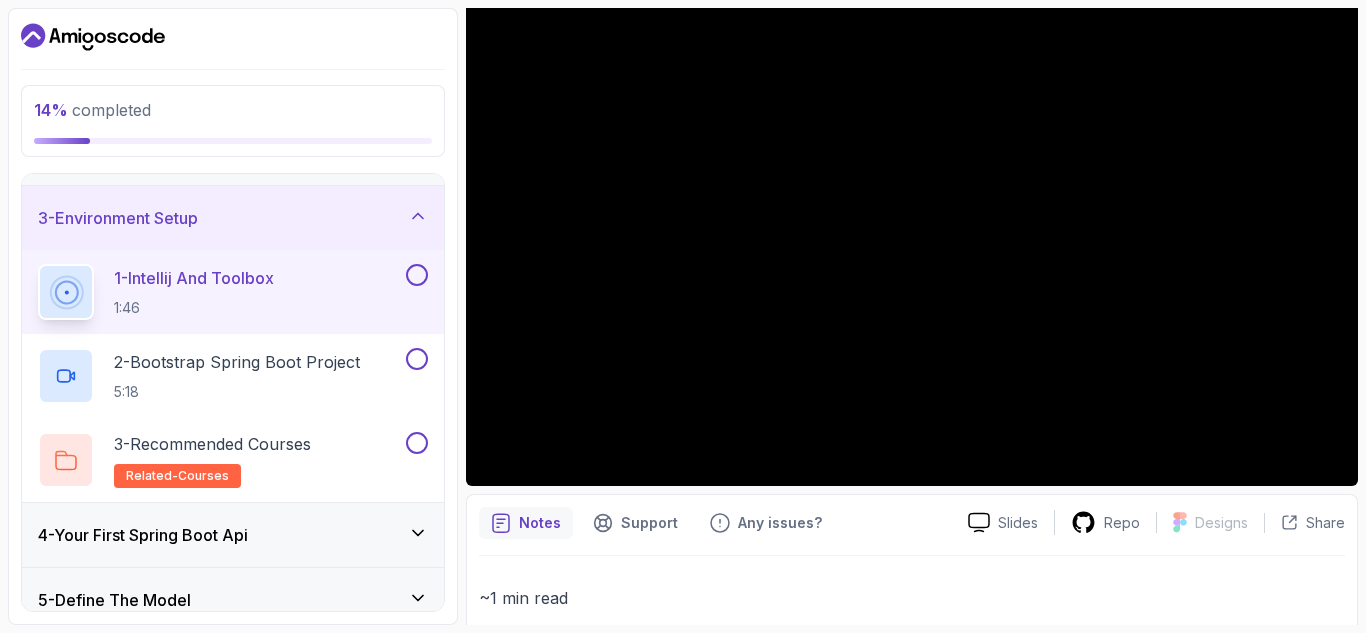 click at bounding box center (417, 275) 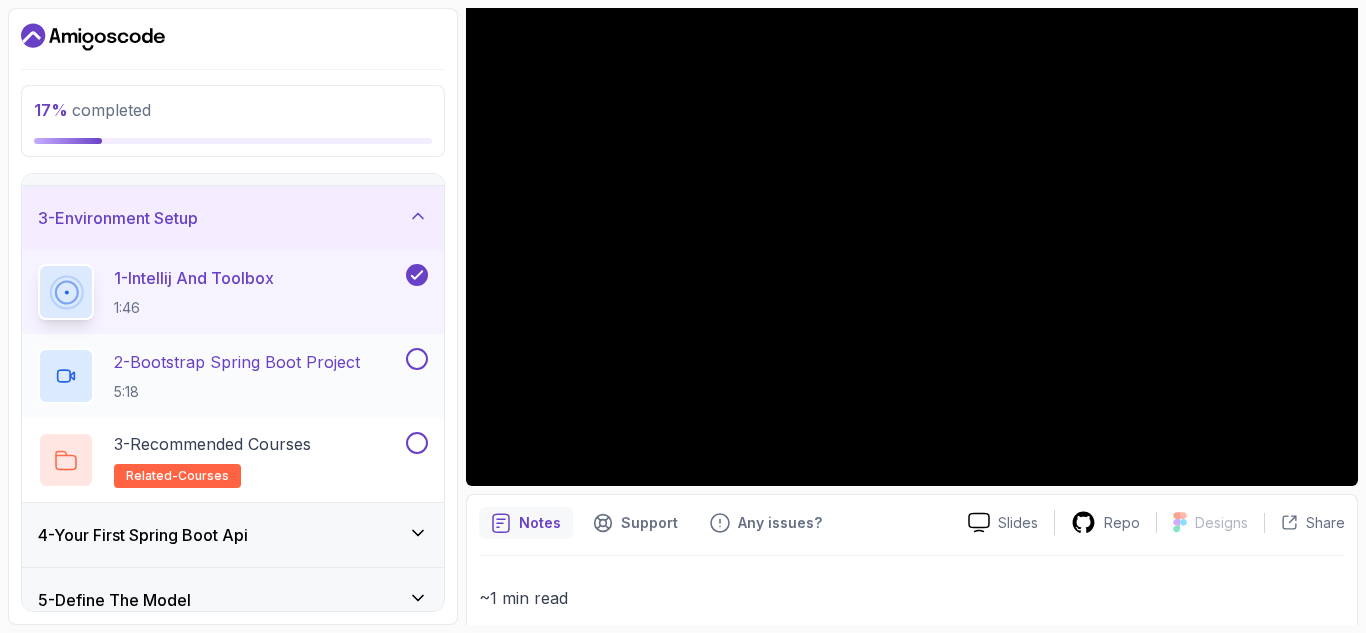 click on "2  -  Bootstrap Spring Boot Project" at bounding box center (237, 362) 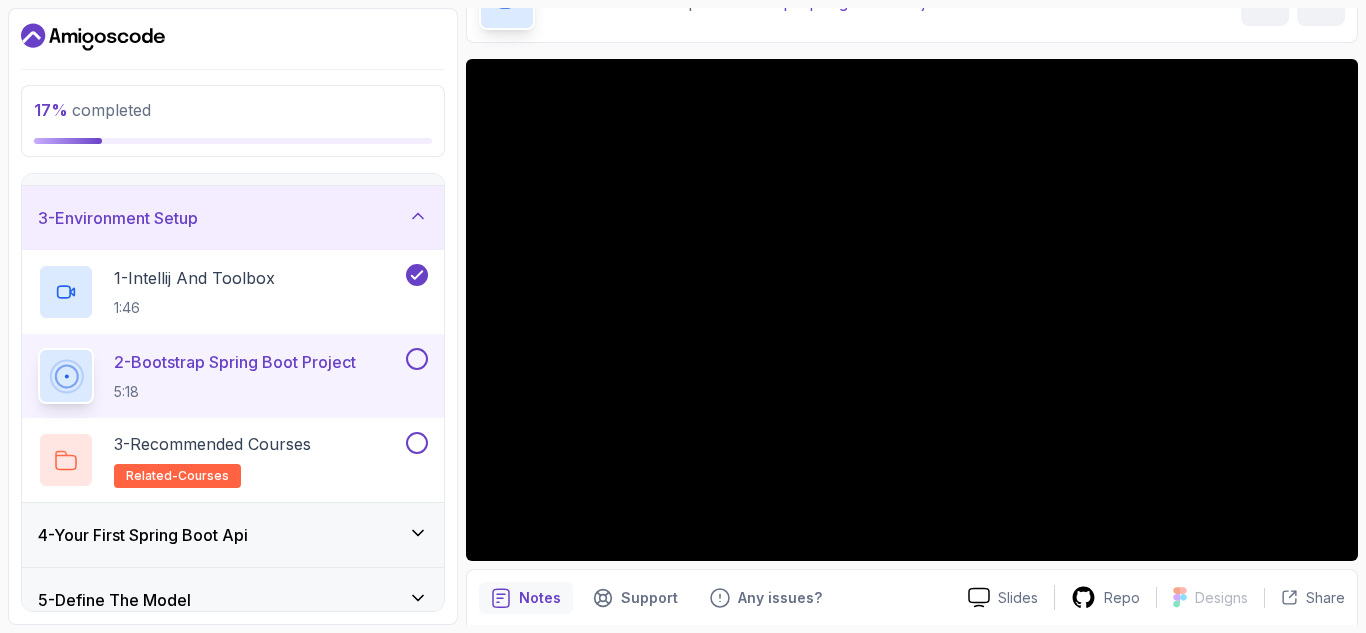 scroll, scrollTop: 117, scrollLeft: 0, axis: vertical 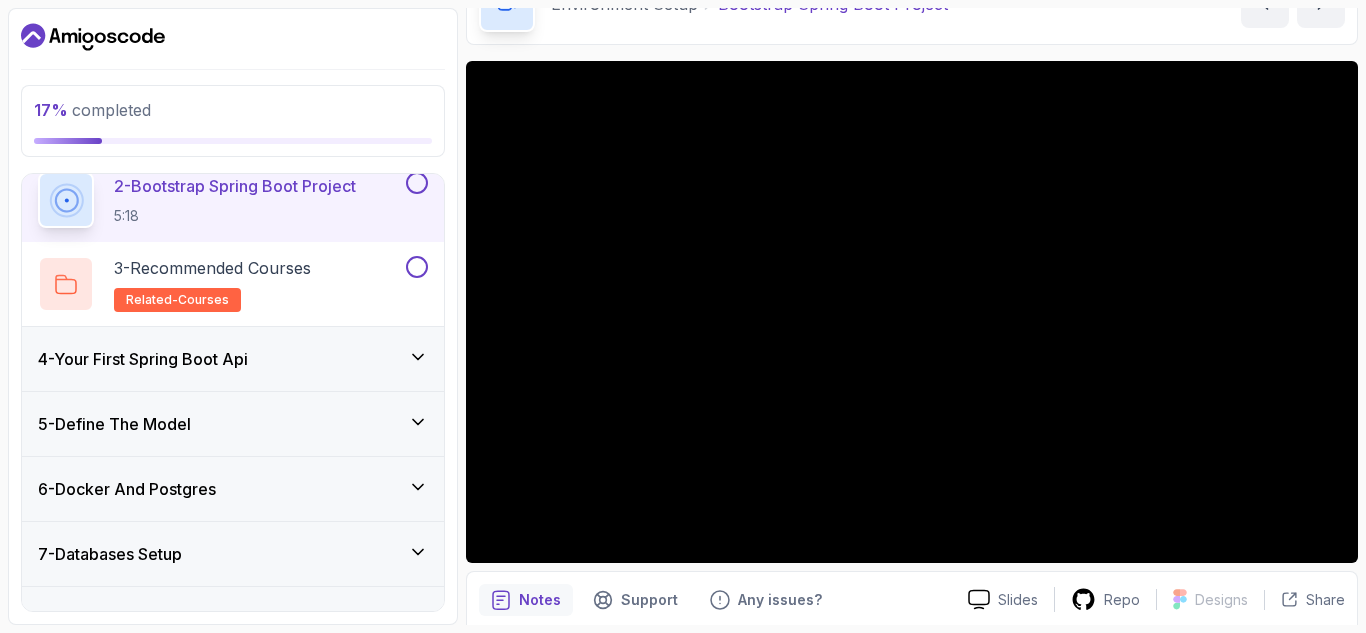 click at bounding box center [417, 183] 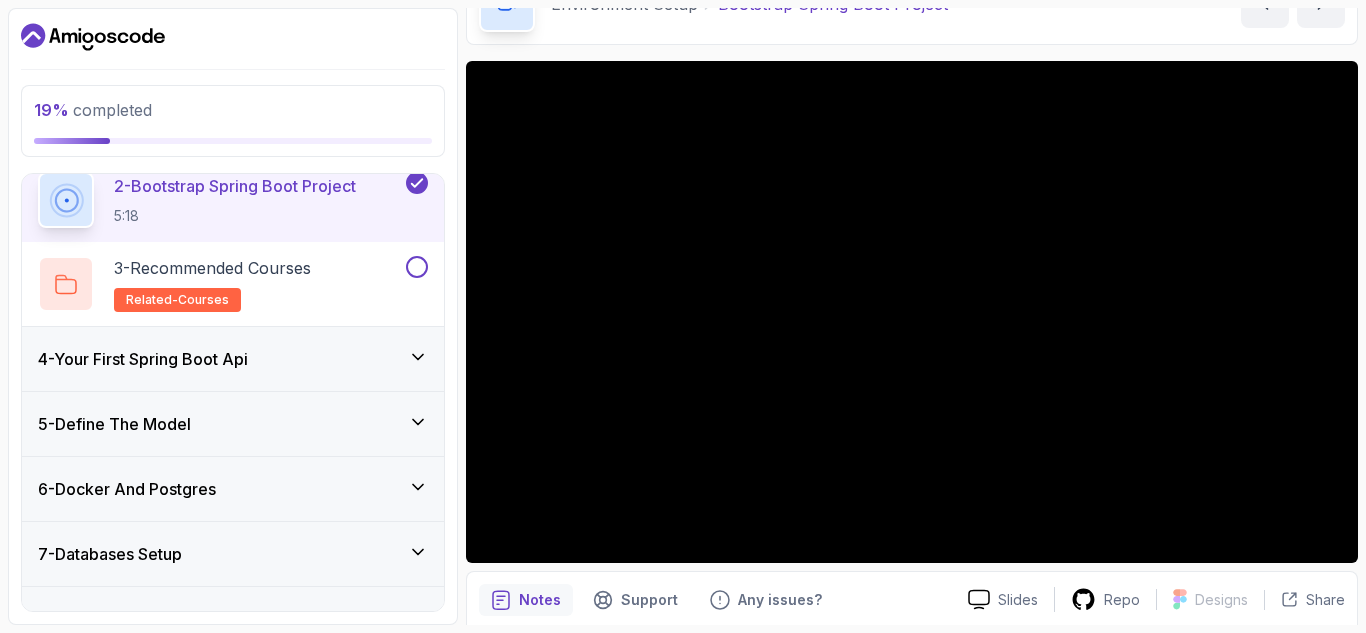 click on "Environment Setup Bootstrap Spring Boot Project Bootstrap Spring Boot Project by  nelson" at bounding box center (912, 4) 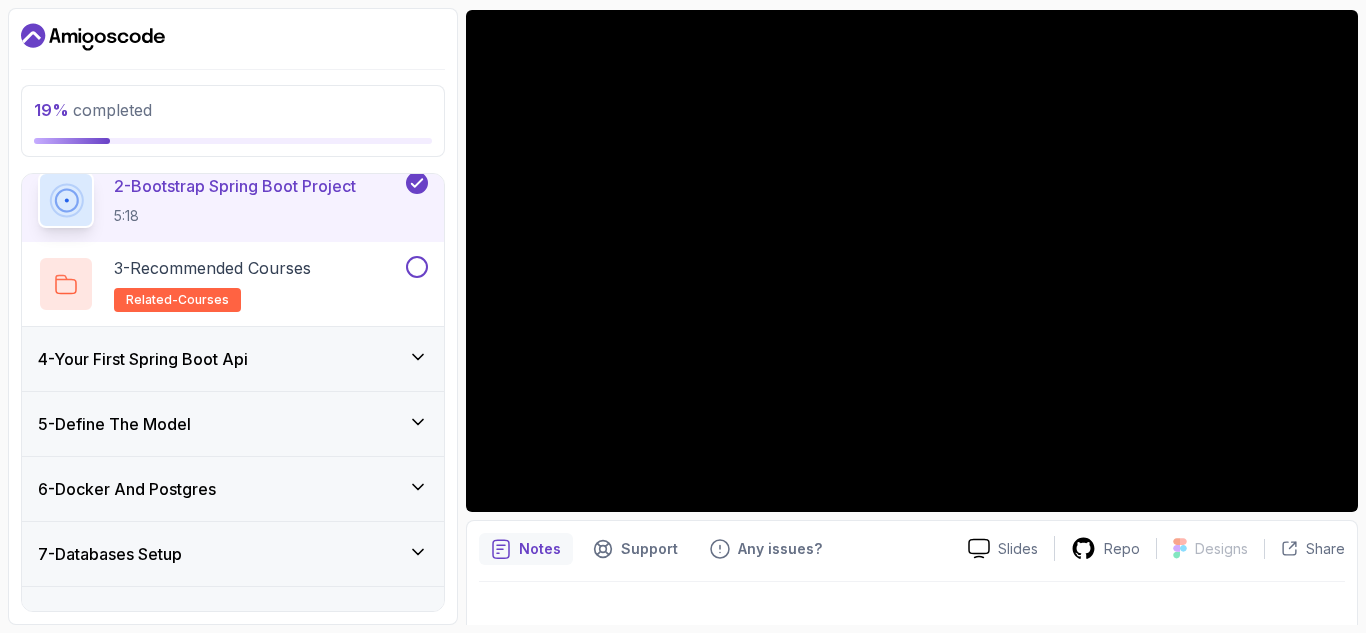 scroll, scrollTop: 166, scrollLeft: 0, axis: vertical 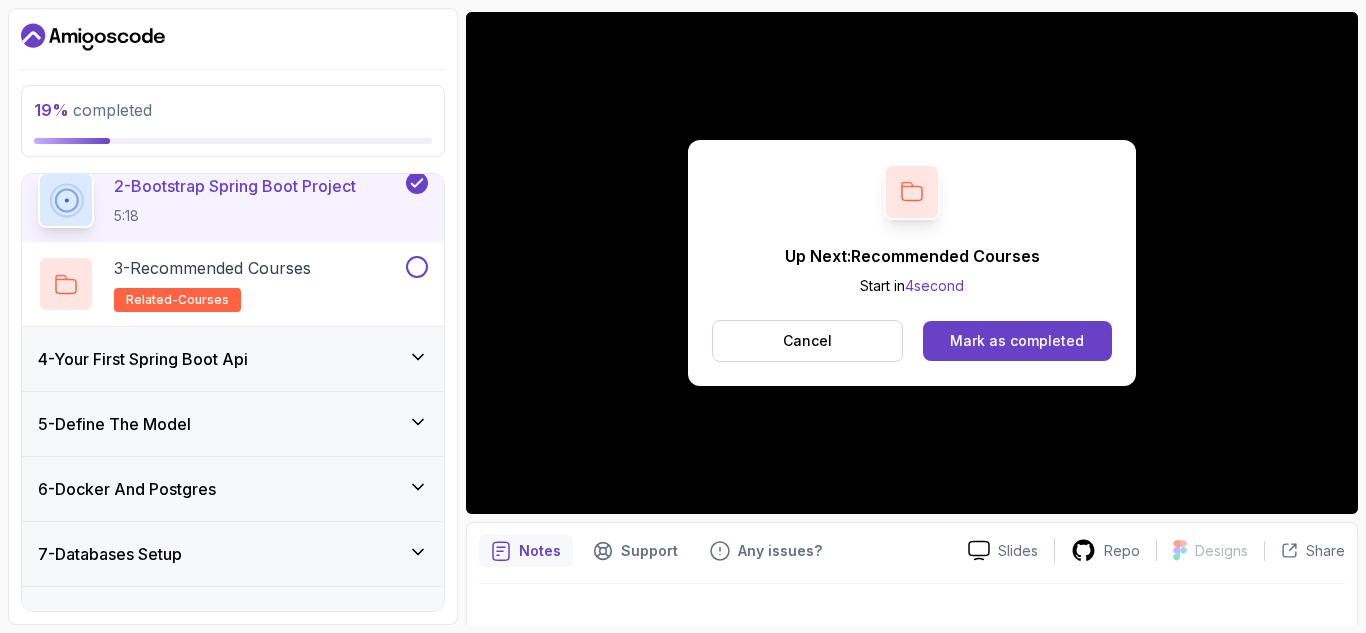 click 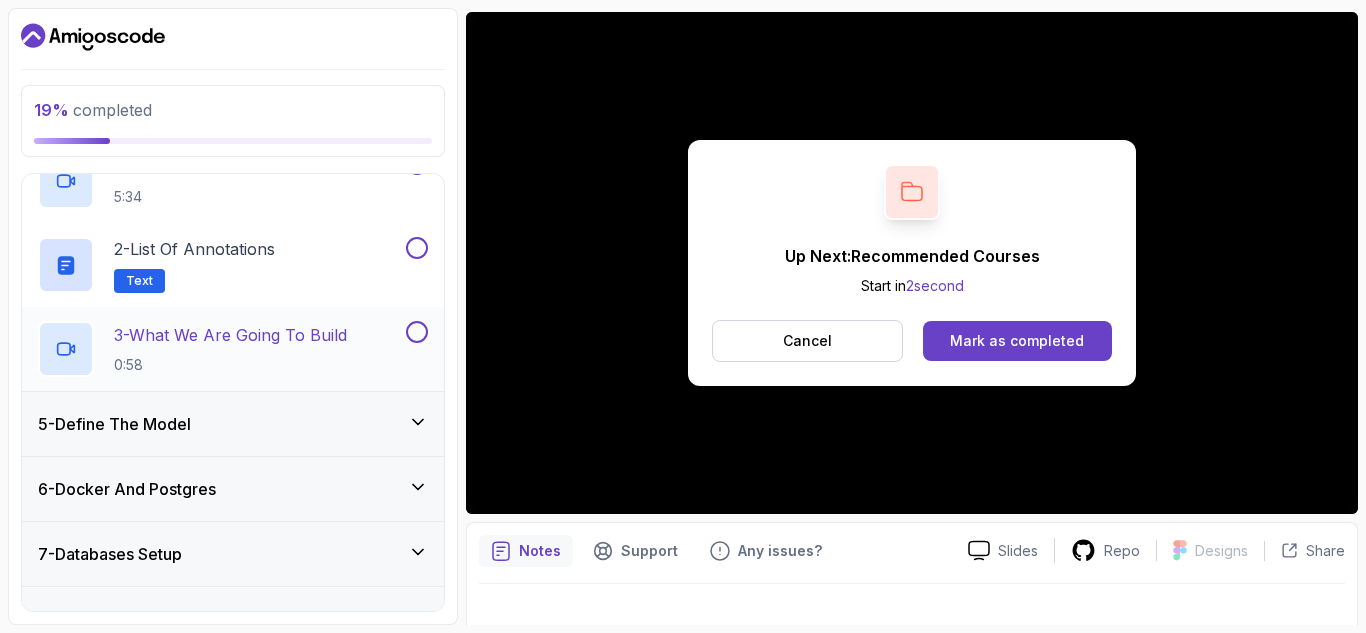 scroll, scrollTop: 249, scrollLeft: 0, axis: vertical 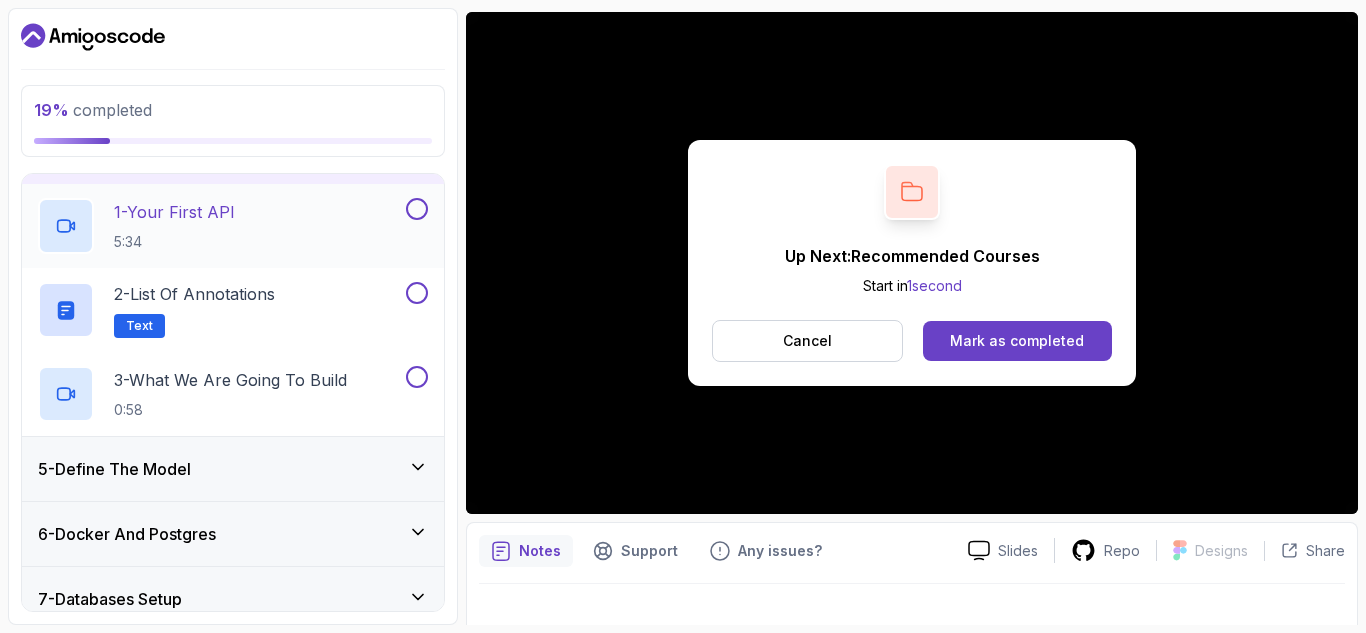 click at bounding box center (415, 209) 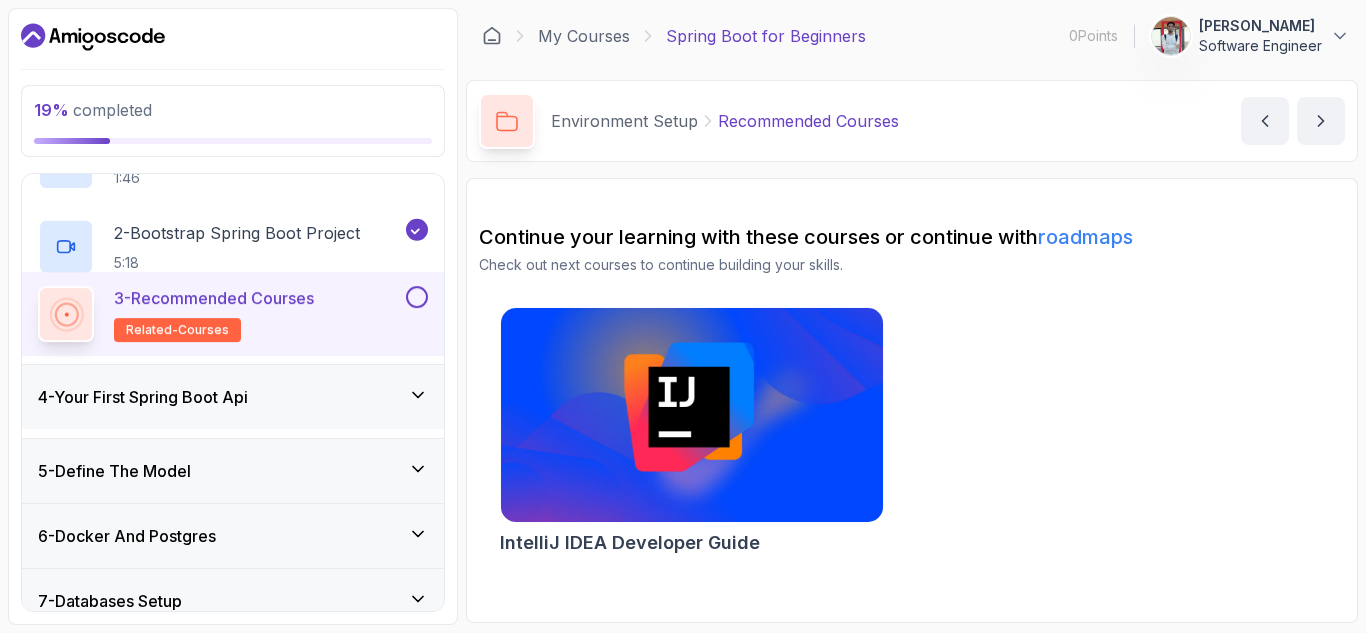 scroll, scrollTop: 0, scrollLeft: 0, axis: both 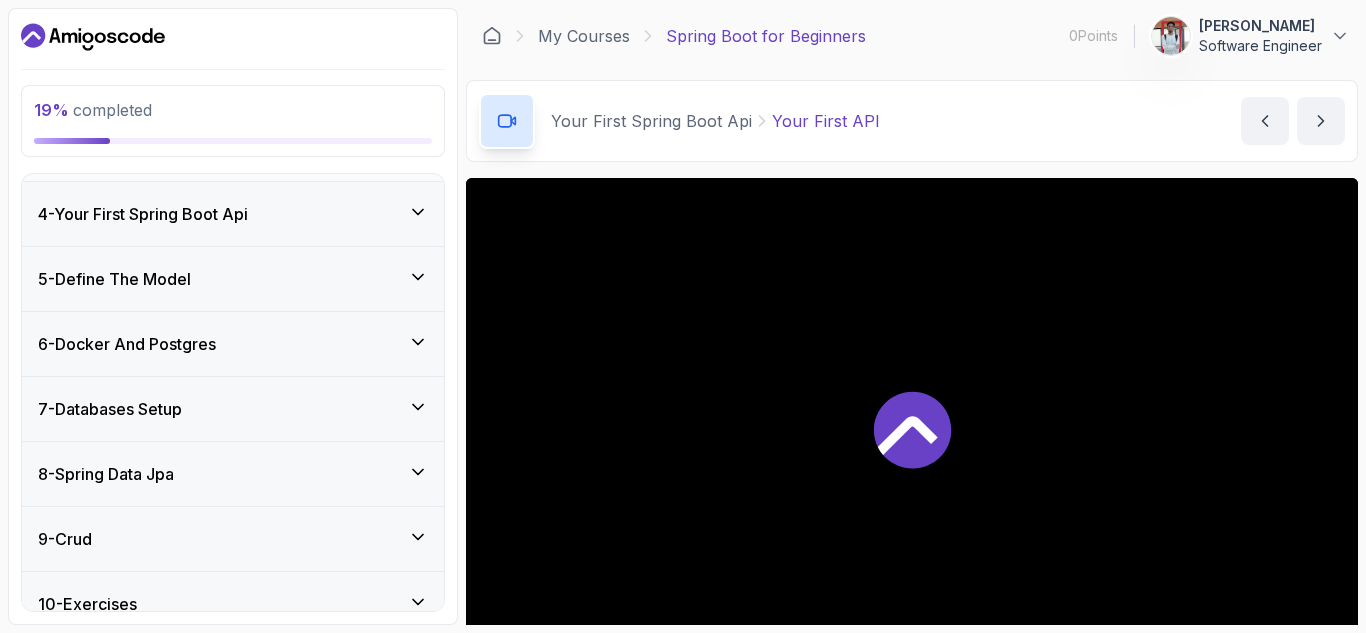 click on "3  -  Recommended Courses related-courses" at bounding box center [233, 139] 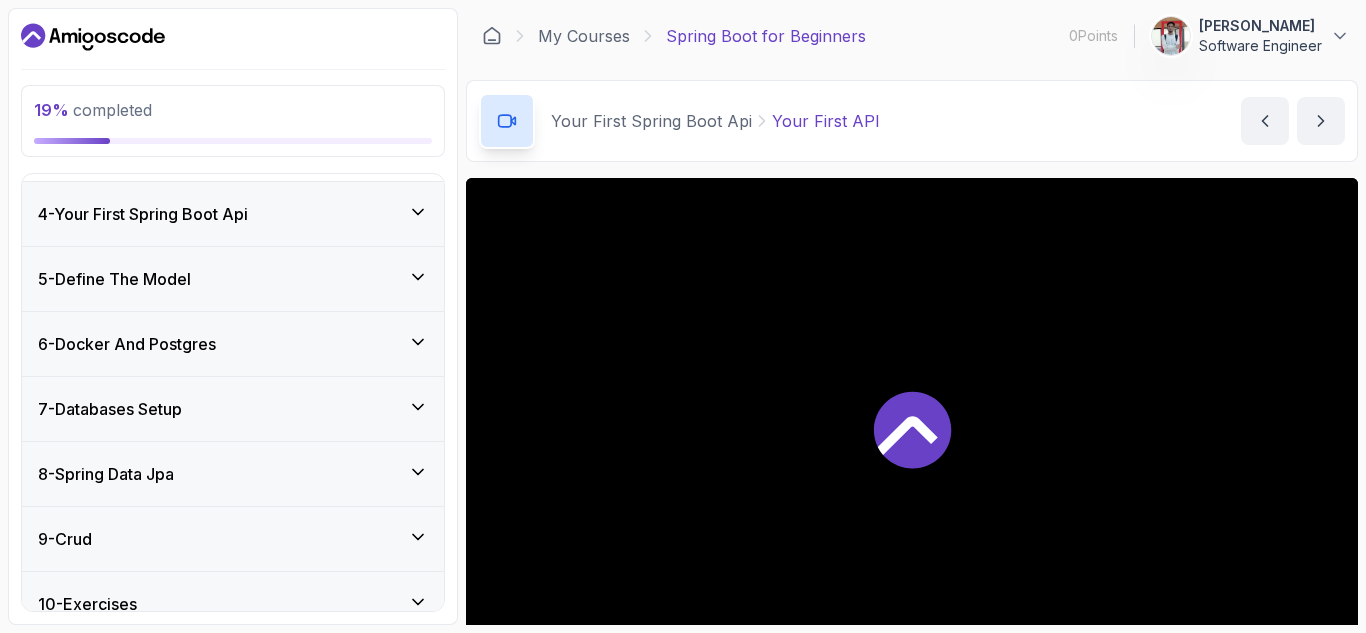 click on "4  -  Your First Spring Boot Api" at bounding box center (233, 214) 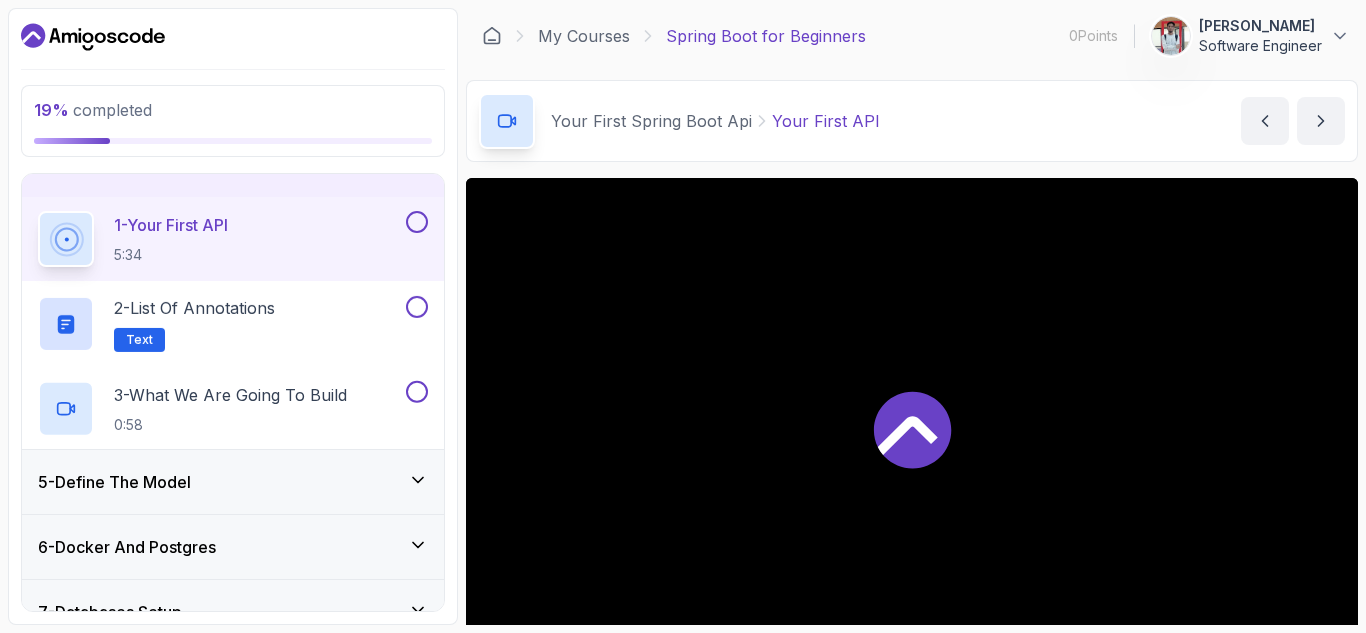 scroll, scrollTop: 208, scrollLeft: 0, axis: vertical 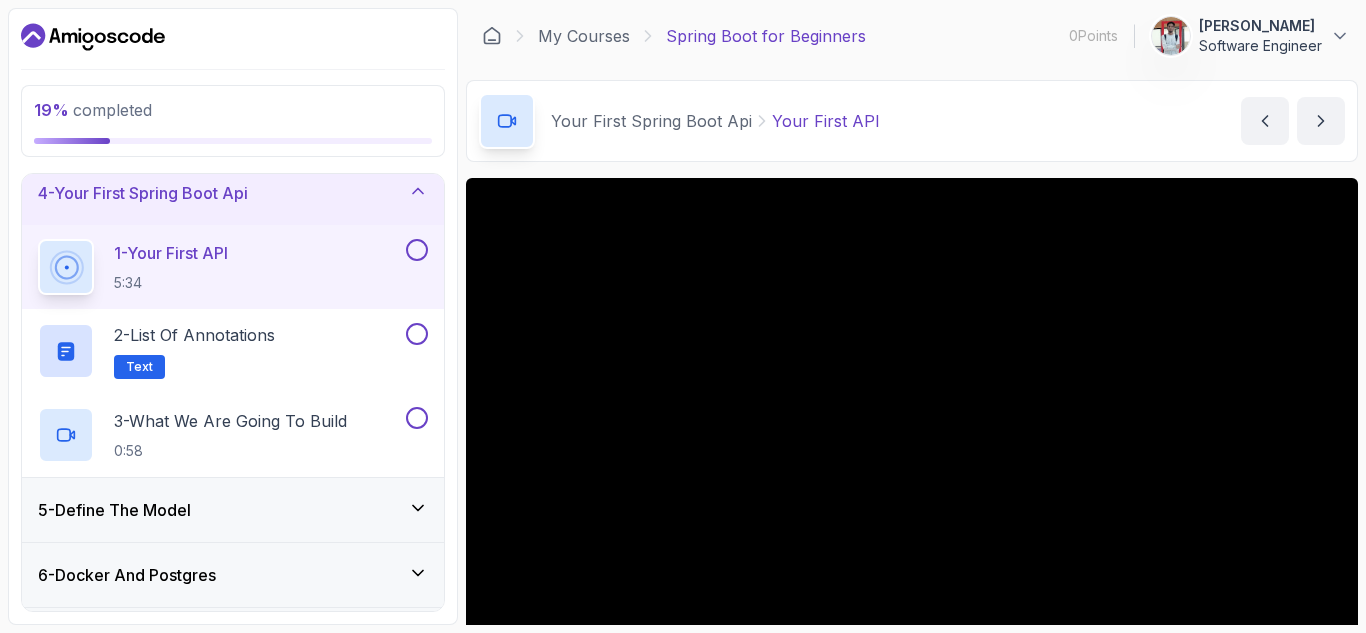click on "1  -  Your First API" at bounding box center [171, 253] 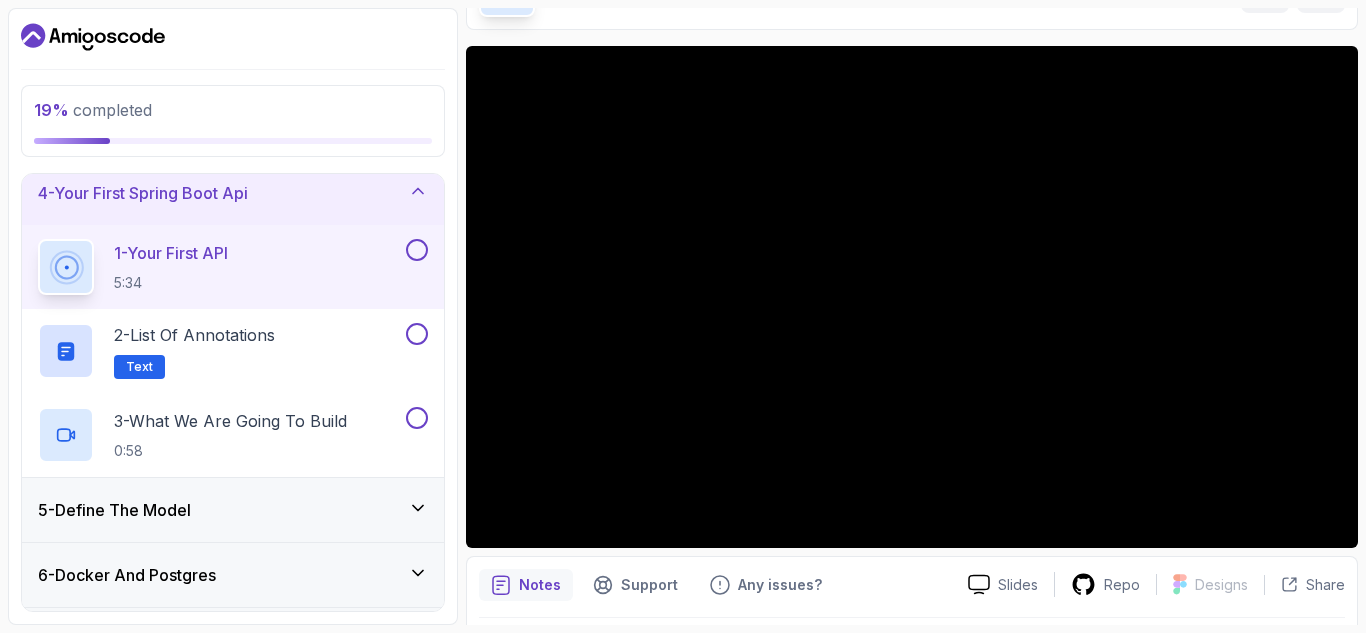 scroll, scrollTop: 129, scrollLeft: 0, axis: vertical 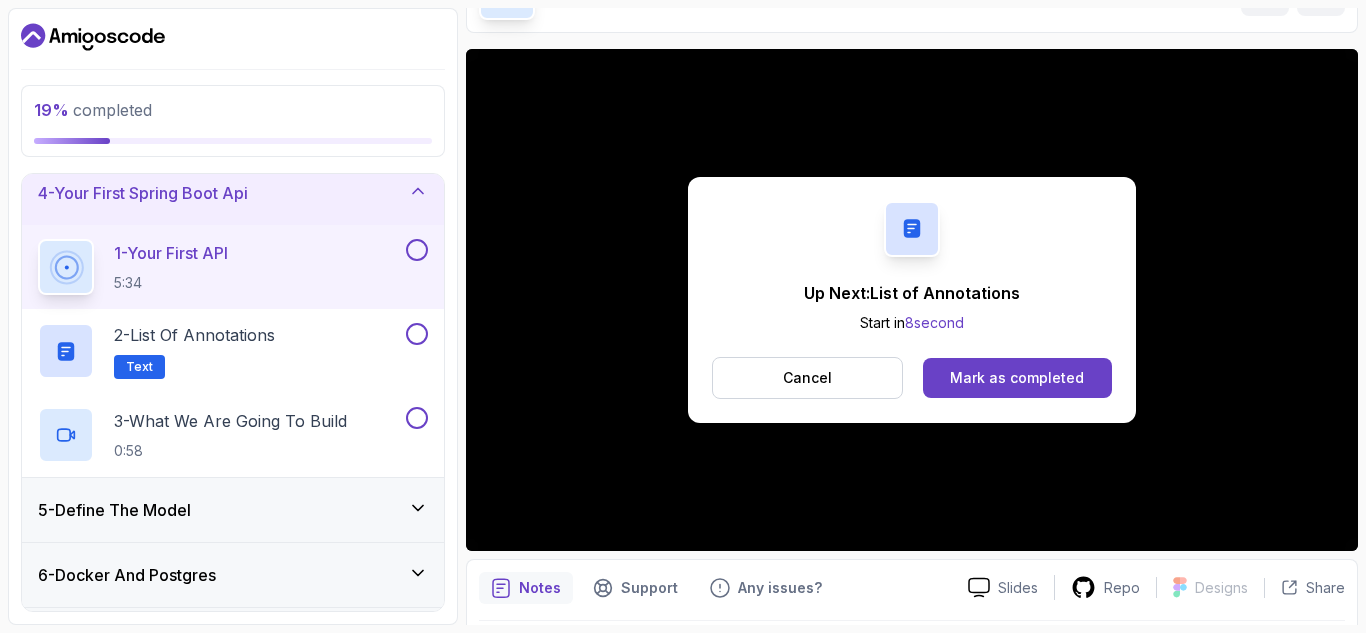 click at bounding box center (417, 250) 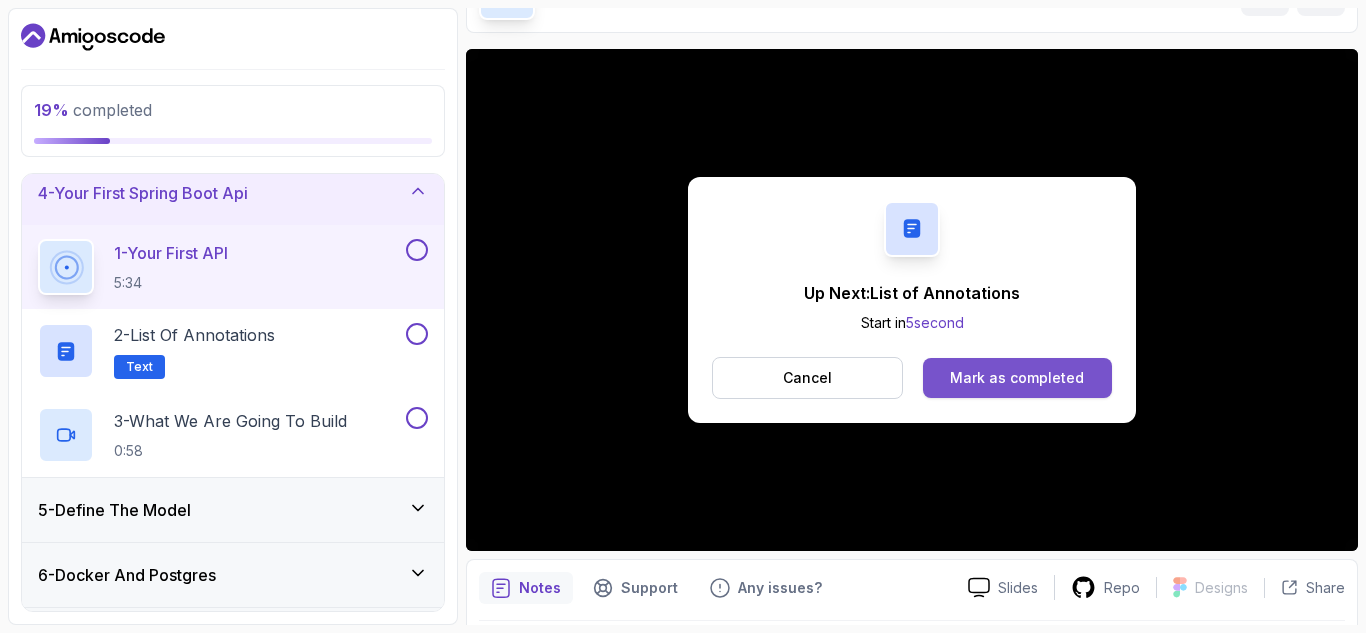 click on "Mark as completed" at bounding box center (1017, 378) 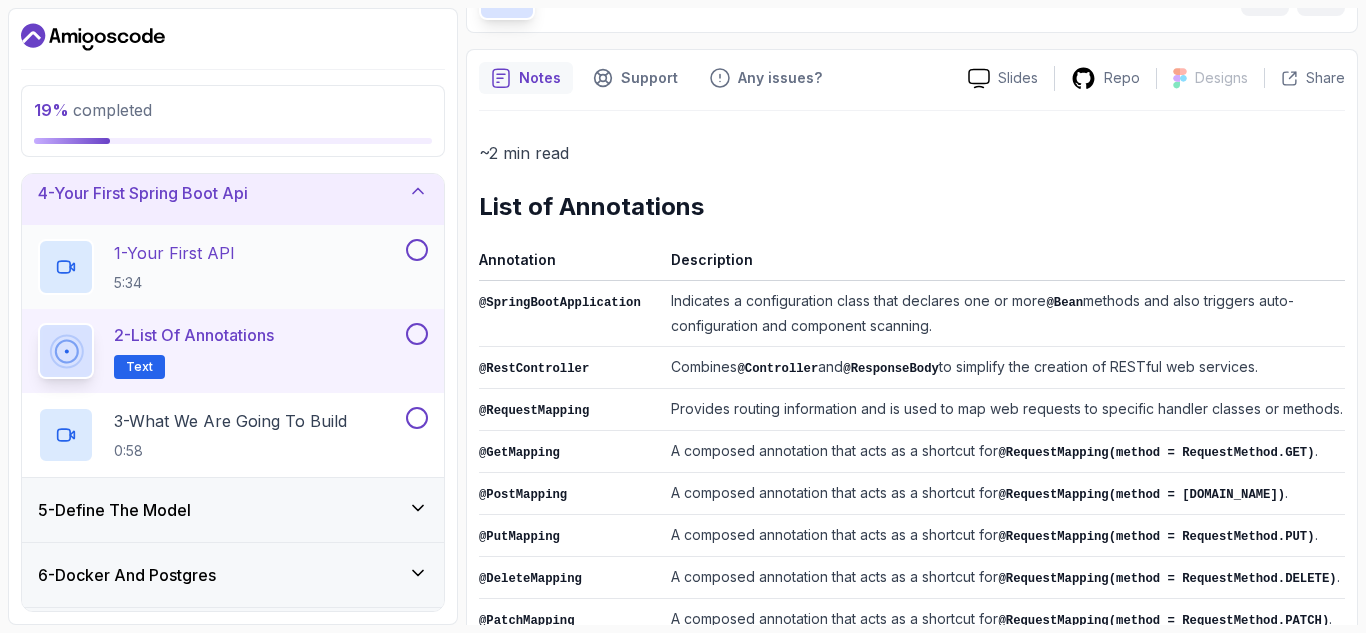 click at bounding box center (417, 250) 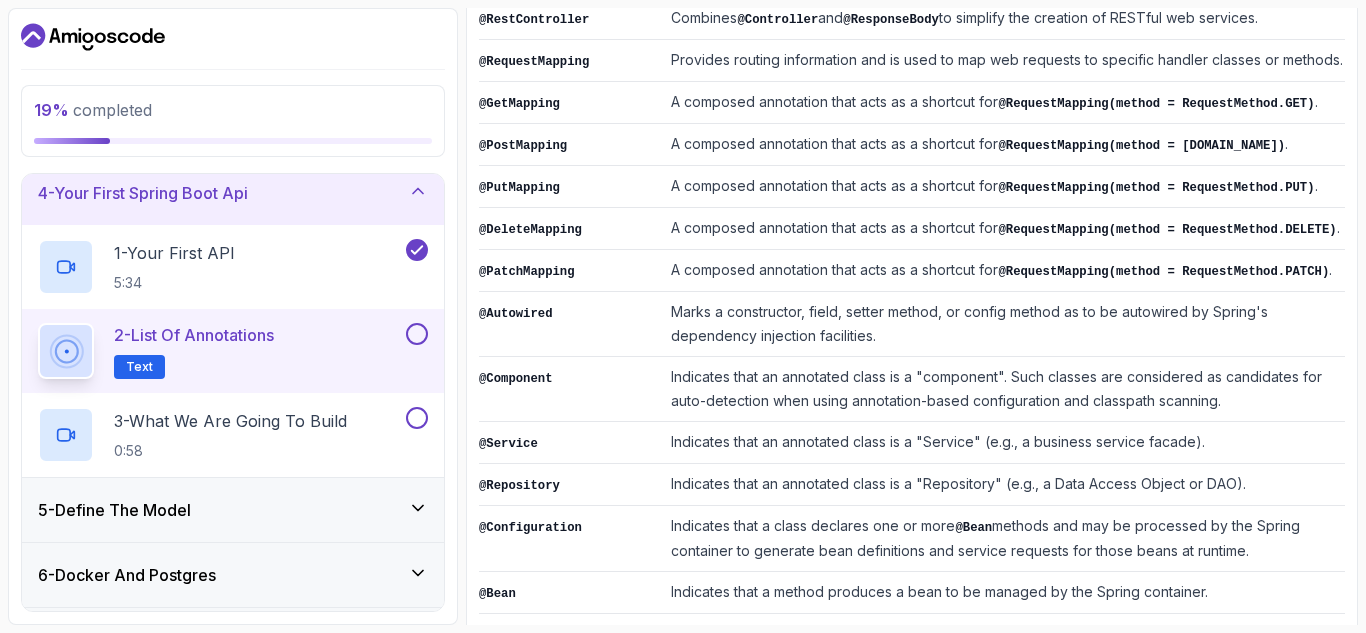 scroll, scrollTop: 575, scrollLeft: 0, axis: vertical 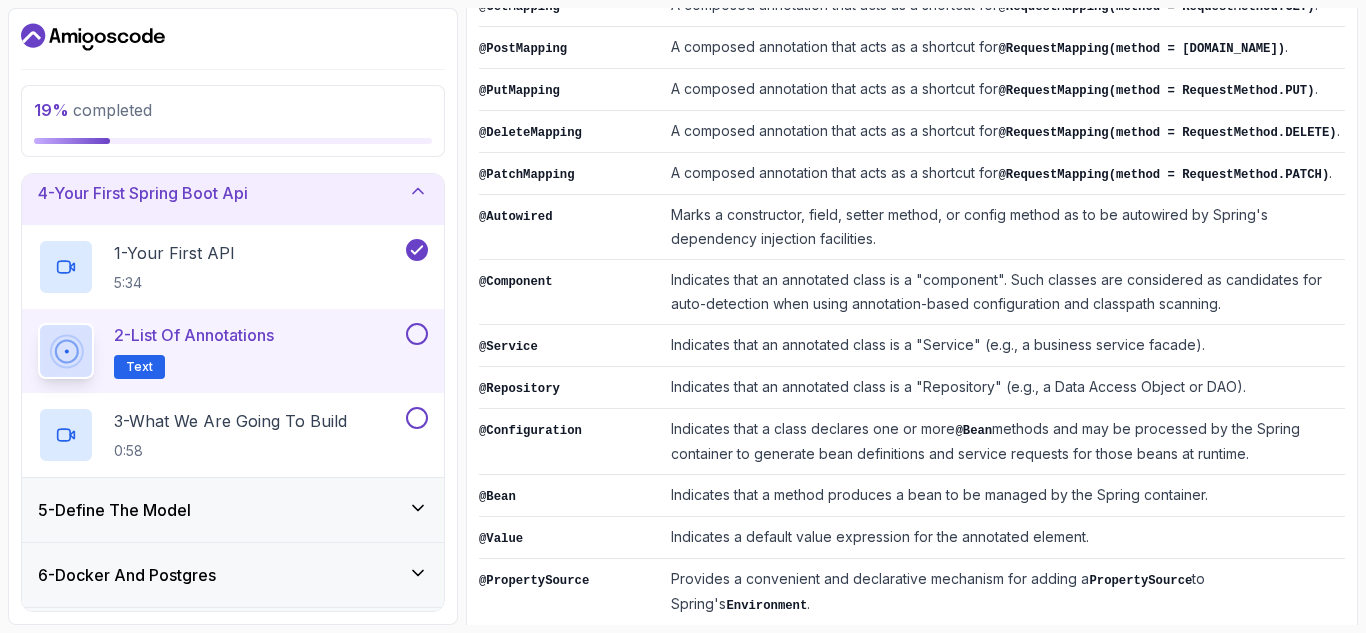 click at bounding box center (417, 334) 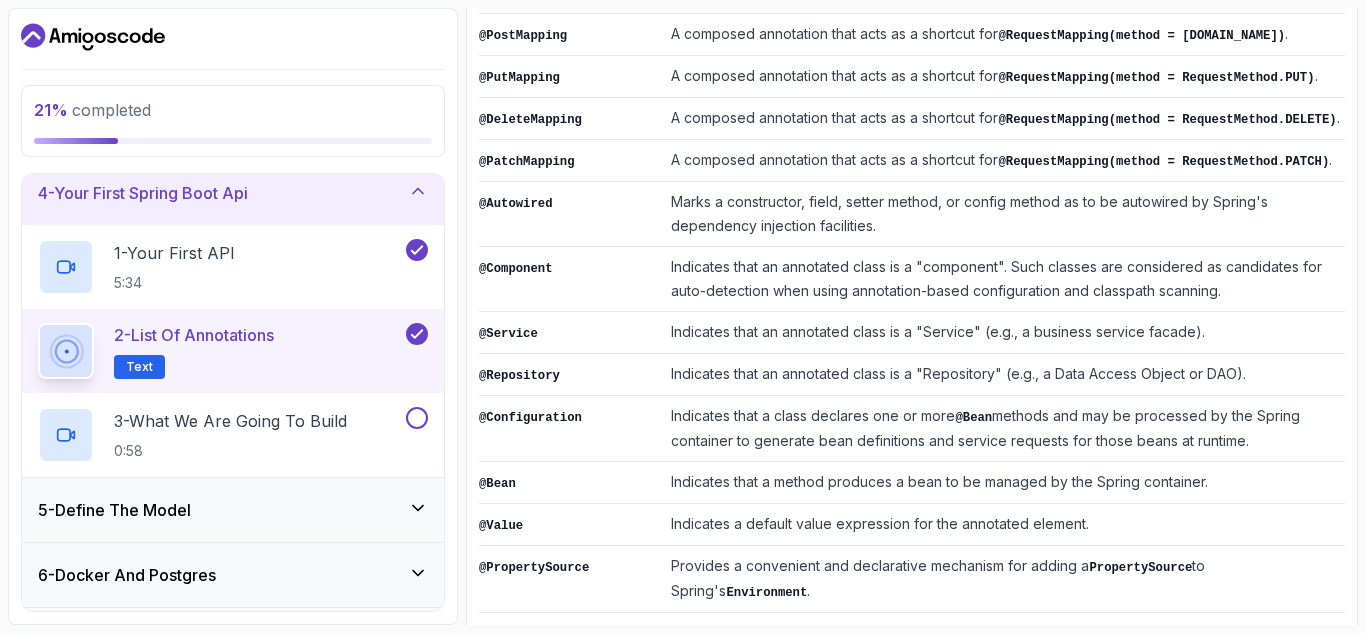 scroll, scrollTop: 618, scrollLeft: 0, axis: vertical 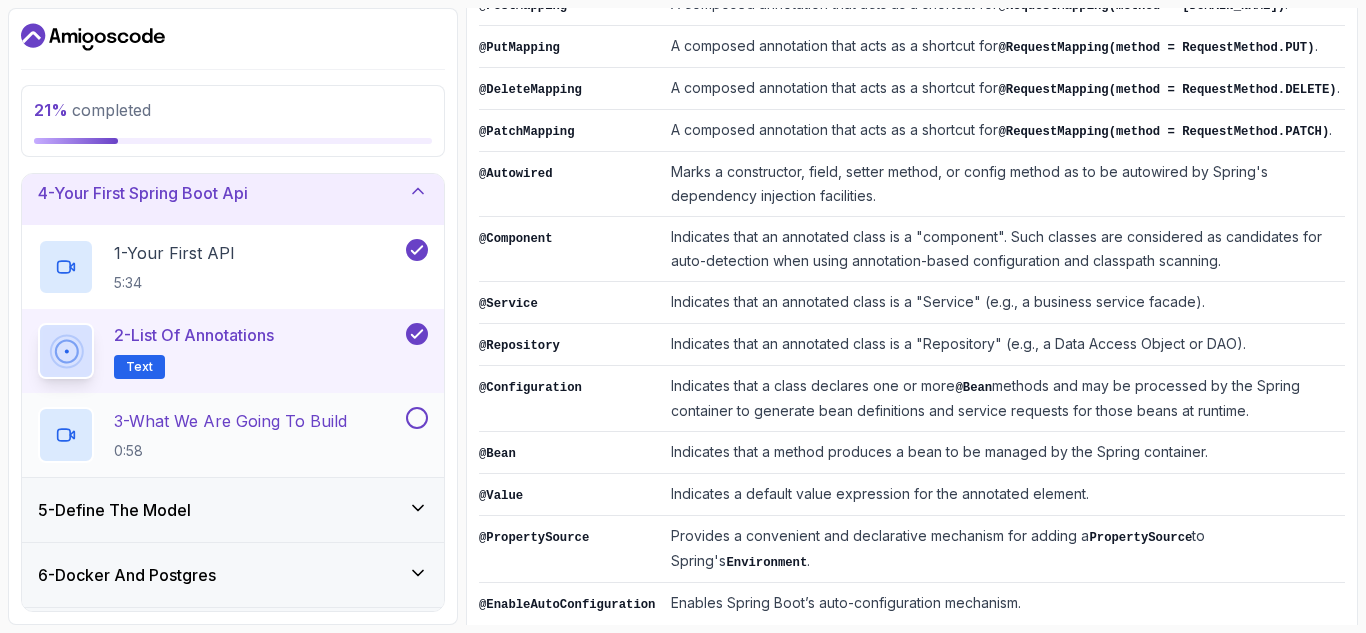 click at bounding box center (417, 418) 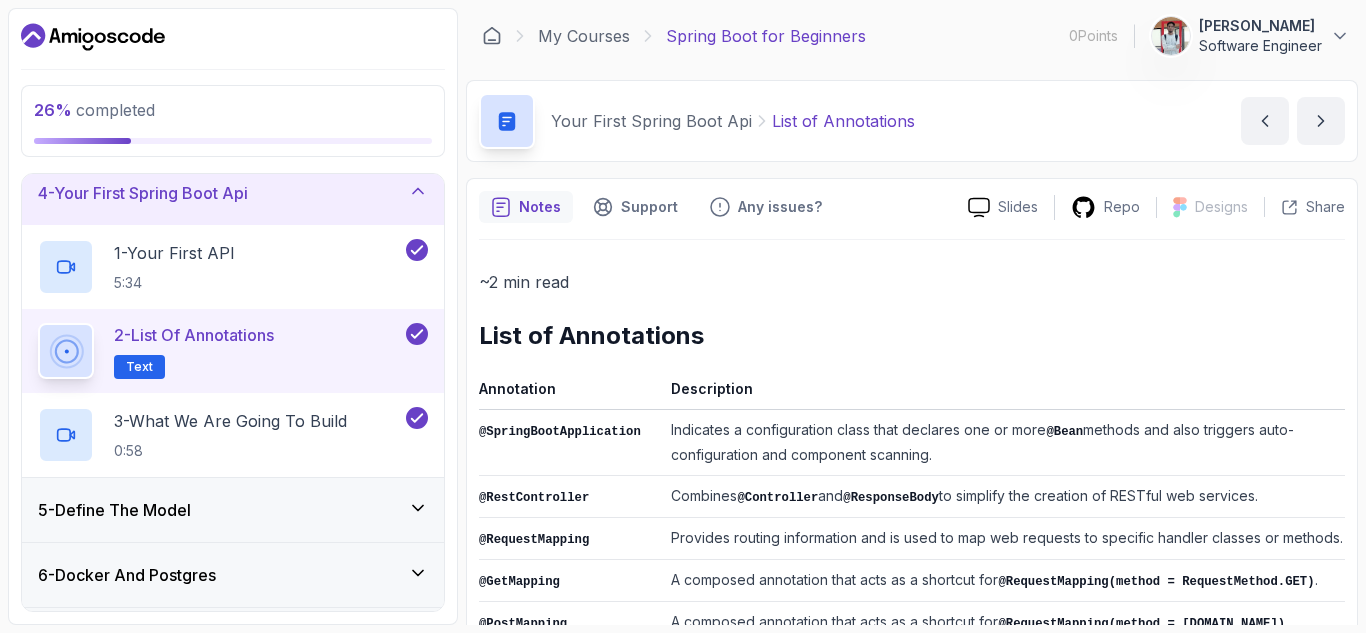 scroll, scrollTop: 1, scrollLeft: 0, axis: vertical 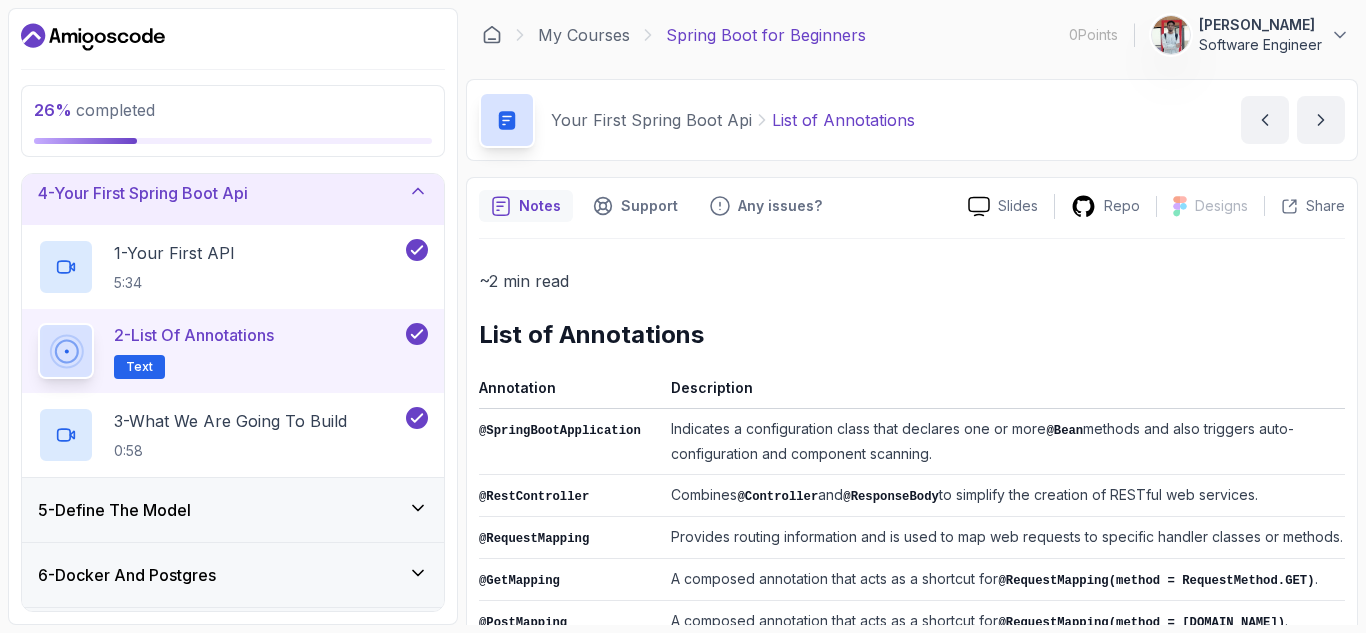 click on "Software Engineer" at bounding box center [1260, 45] 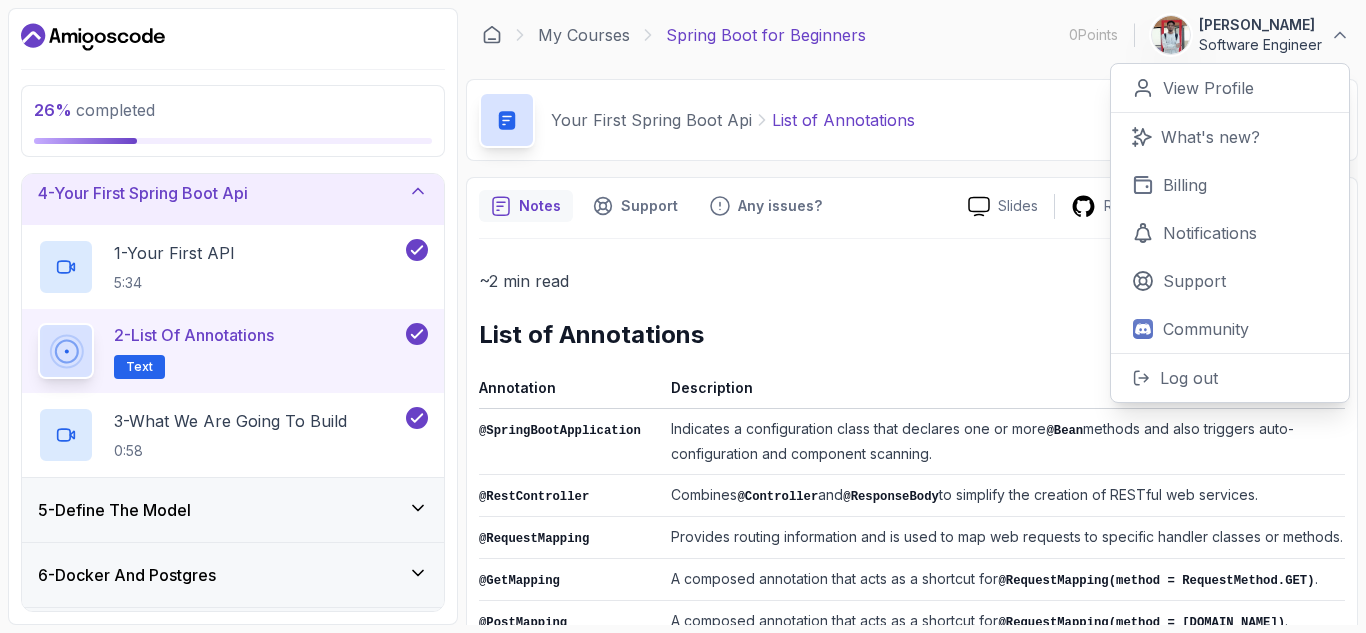 click on "Software Engineer" at bounding box center (1260, 45) 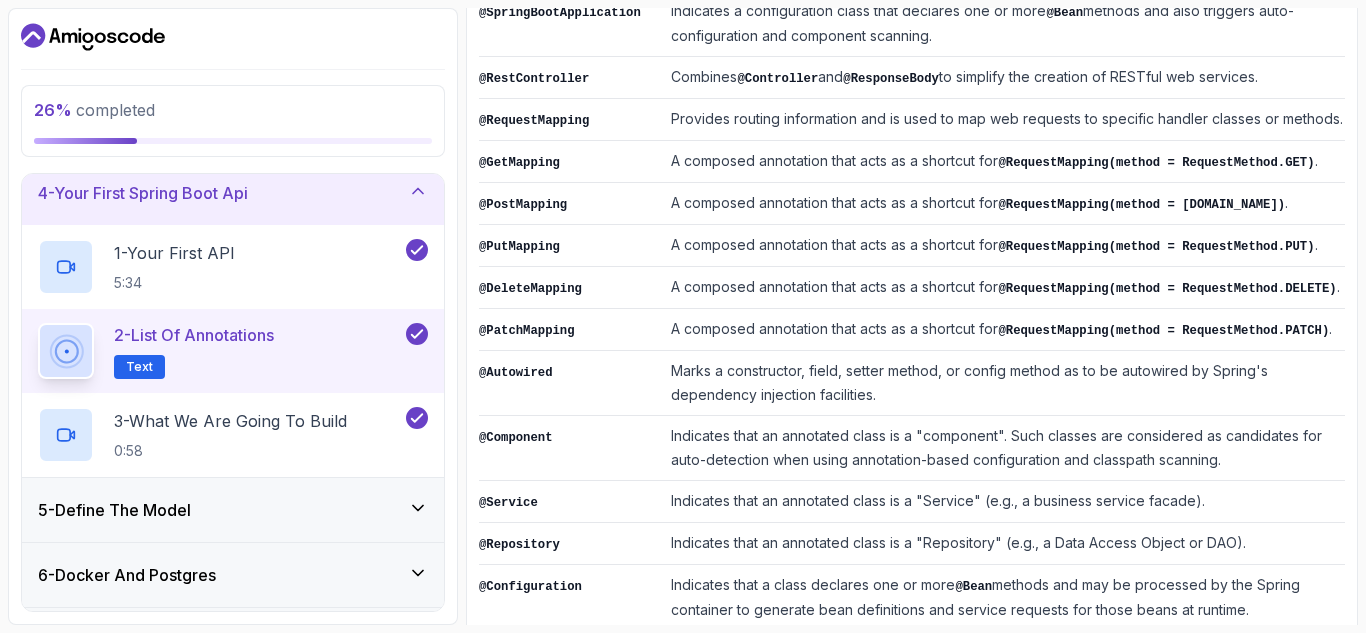 scroll, scrollTop: 431, scrollLeft: 0, axis: vertical 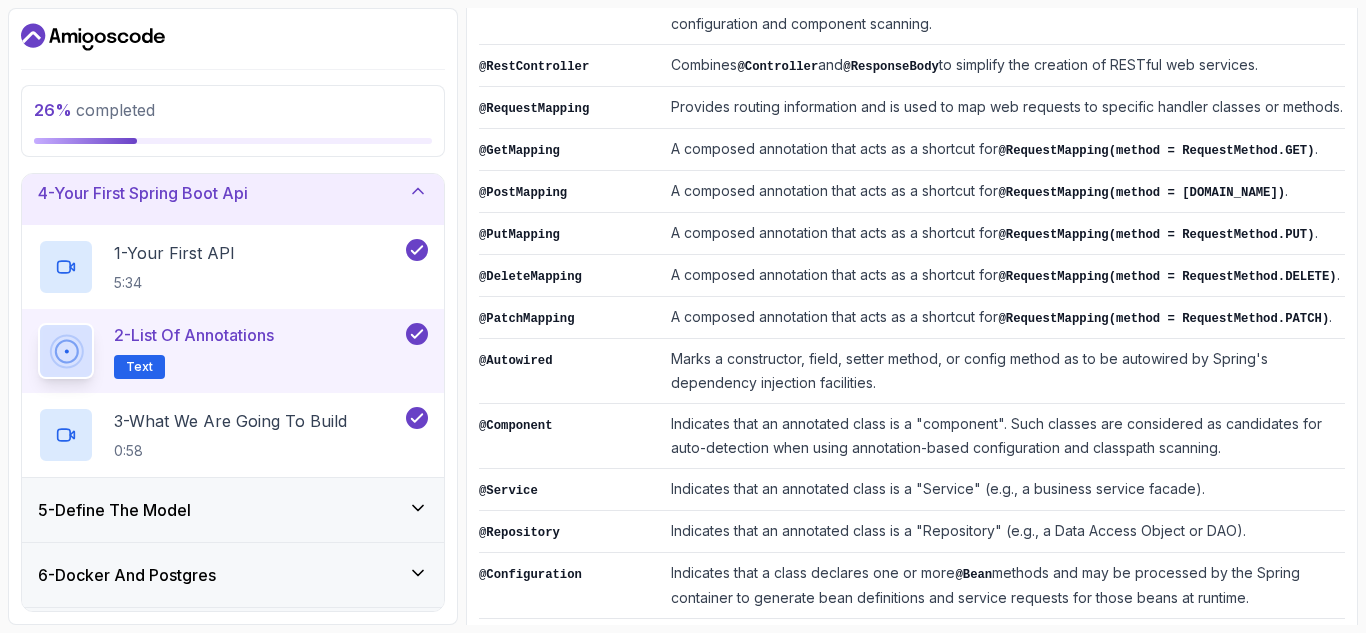 click on "Marks a constructor, field, setter method, or config method as to be autowired by Spring's dependency injection facilities." at bounding box center (1004, 371) 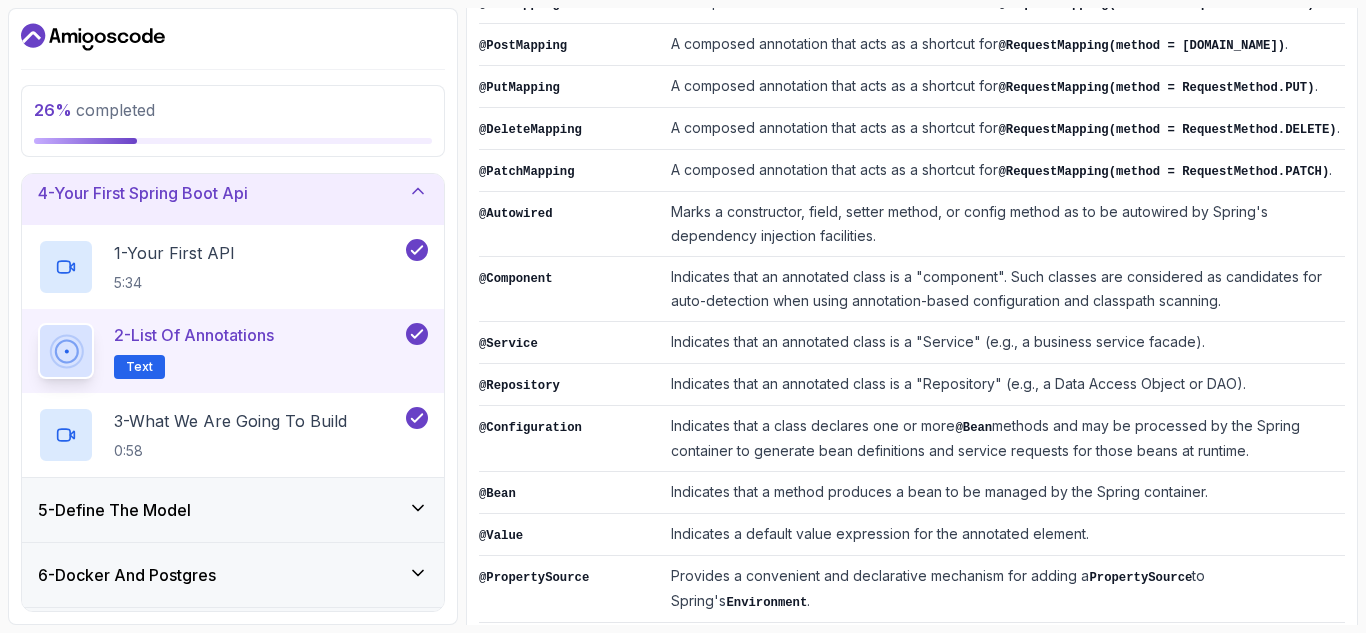 scroll, scrollTop: 582, scrollLeft: 0, axis: vertical 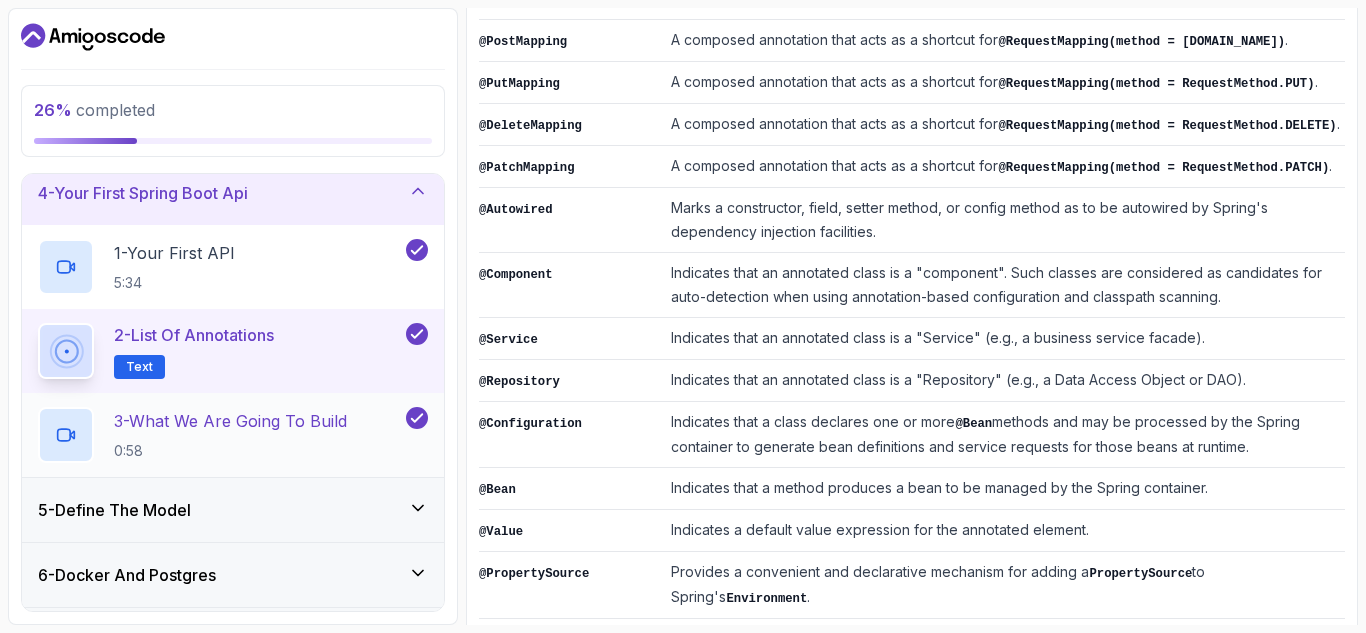 click 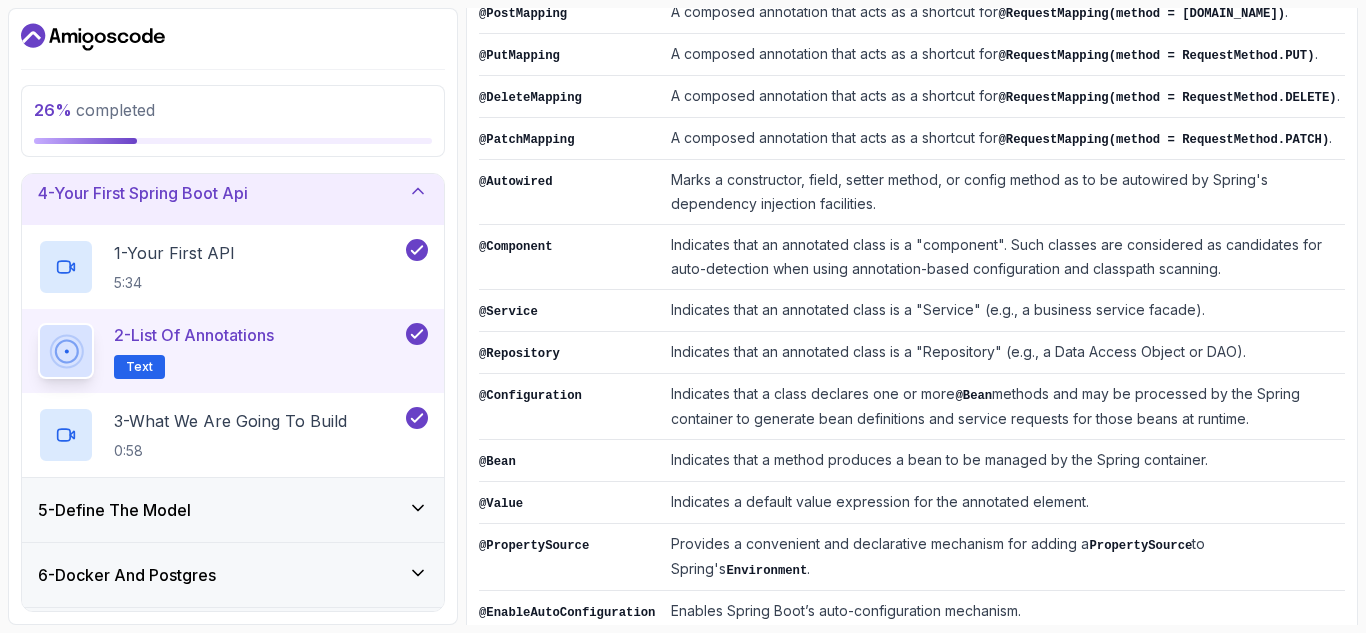 scroll, scrollTop: 618, scrollLeft: 0, axis: vertical 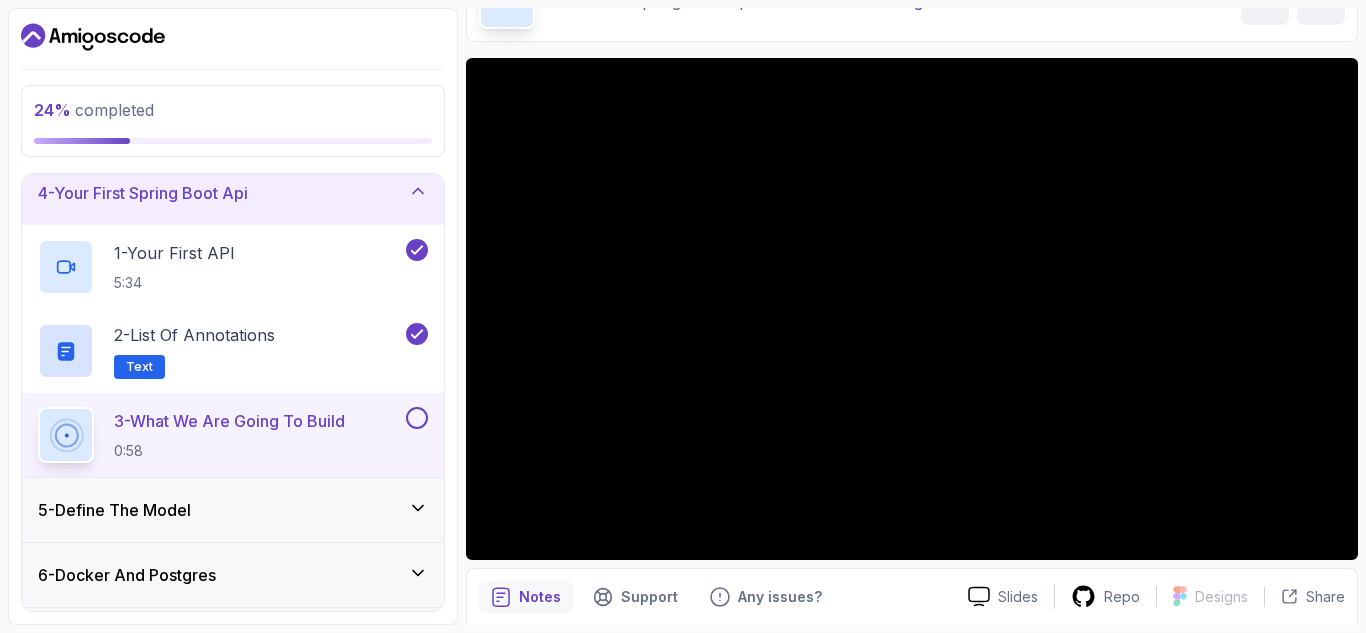 click on "3  -  What We Are Going To Build" at bounding box center [229, 421] 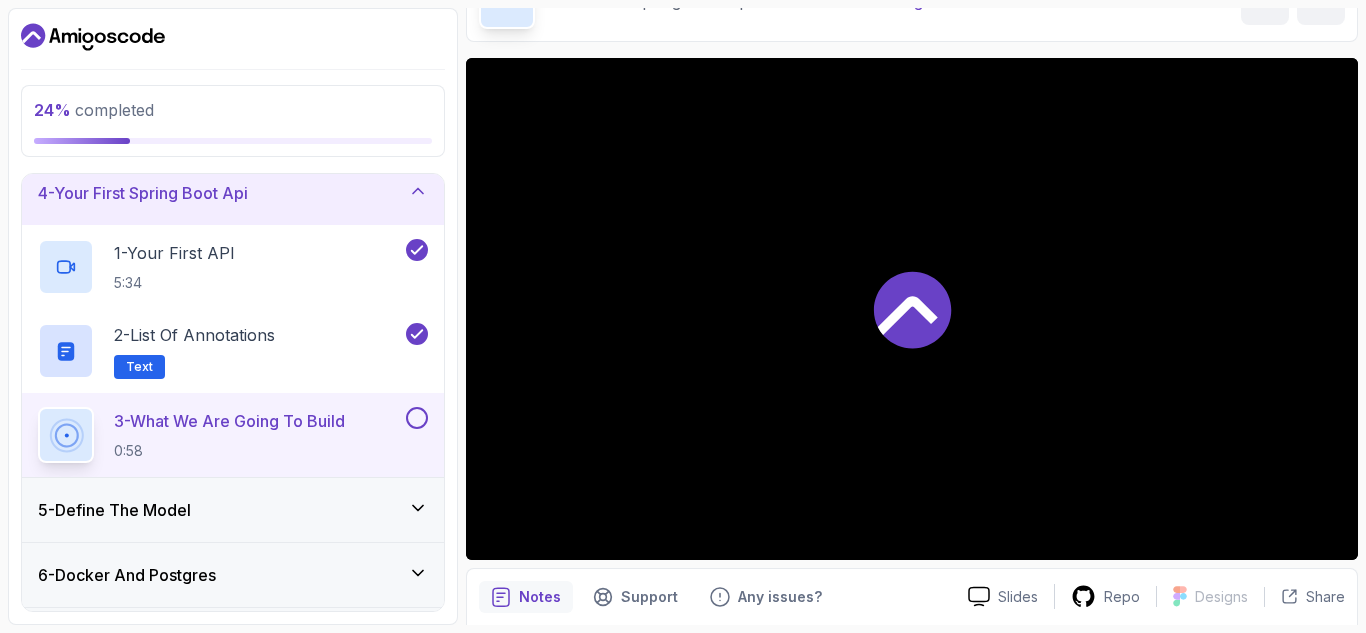 click at bounding box center [912, 309] 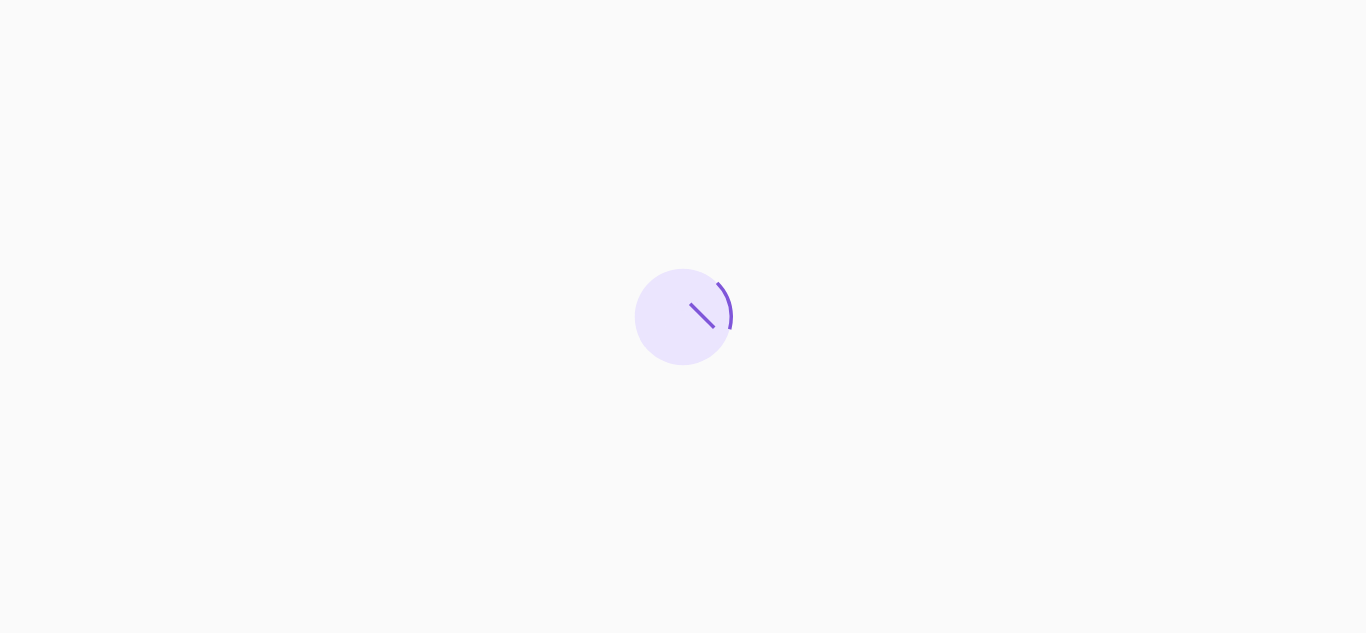 scroll, scrollTop: 0, scrollLeft: 0, axis: both 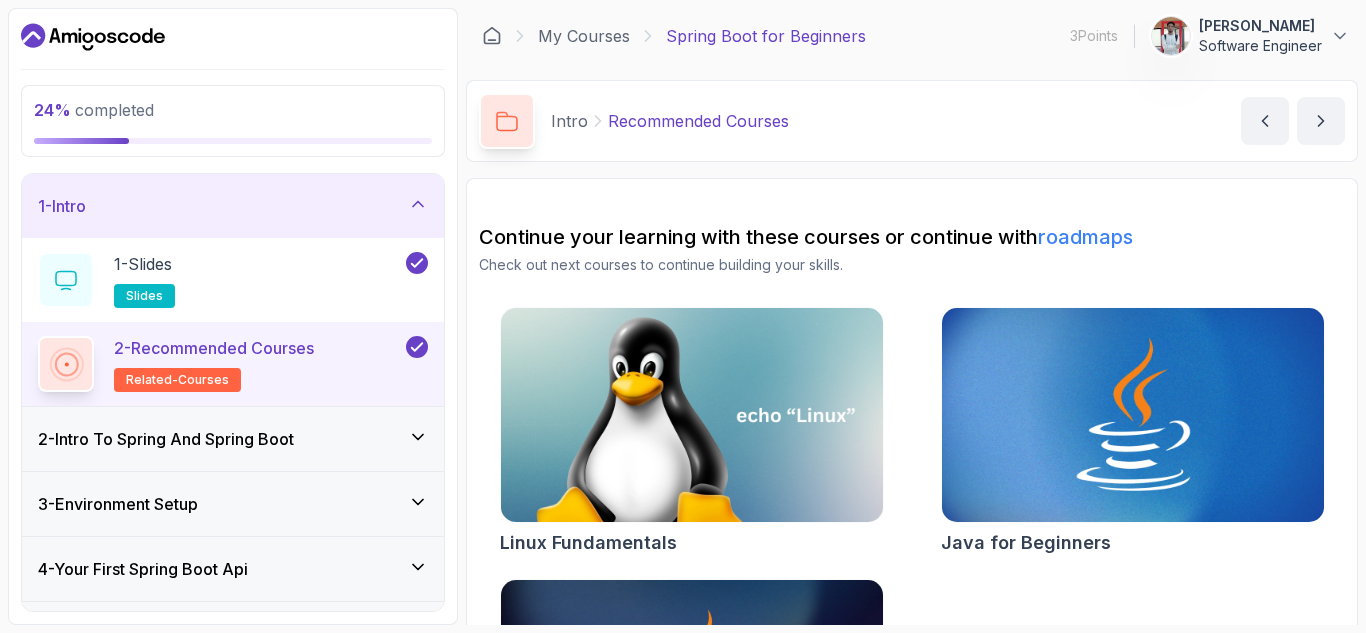 click on "2  -  Intro To Spring And Spring Boot" at bounding box center [233, 439] 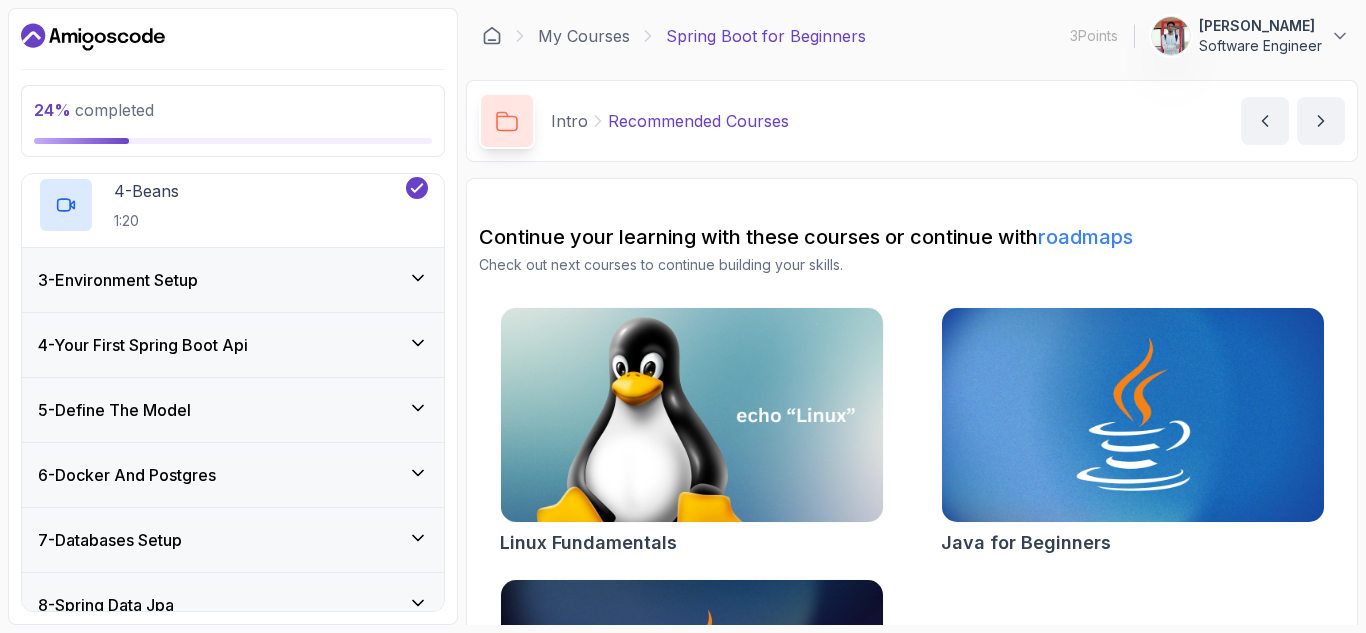 scroll, scrollTop: 395, scrollLeft: 0, axis: vertical 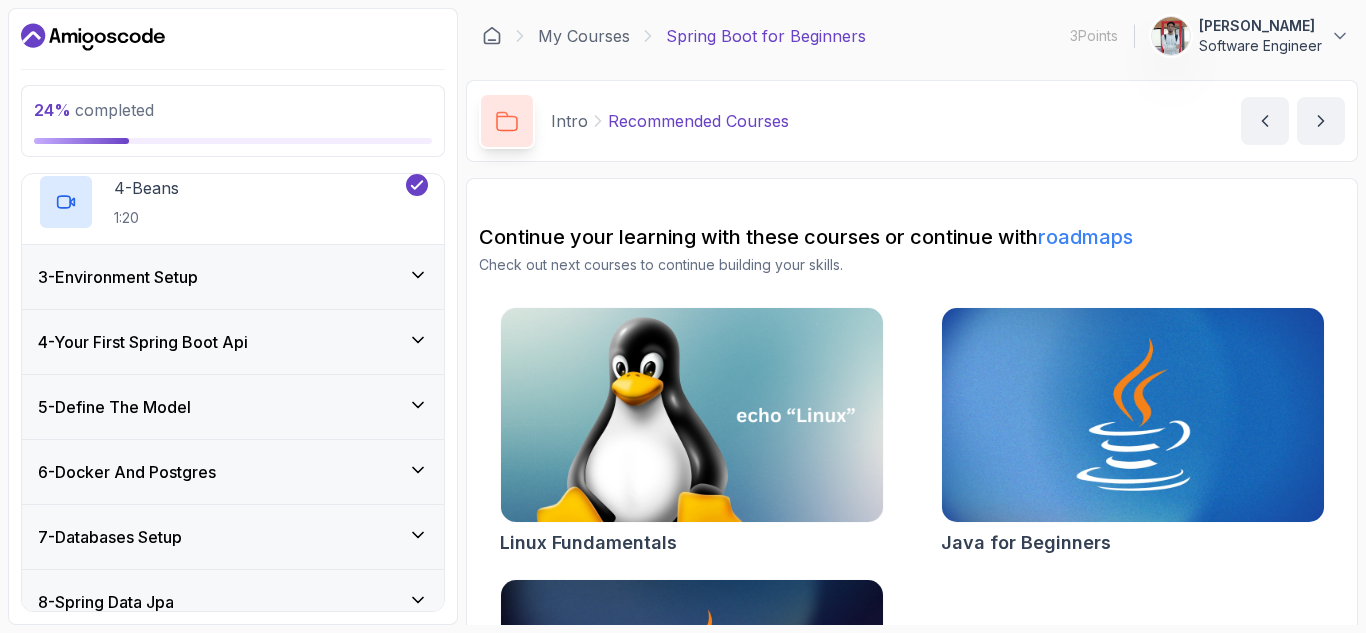 click on "4  -  Your First Spring Boot Api" at bounding box center [233, 342] 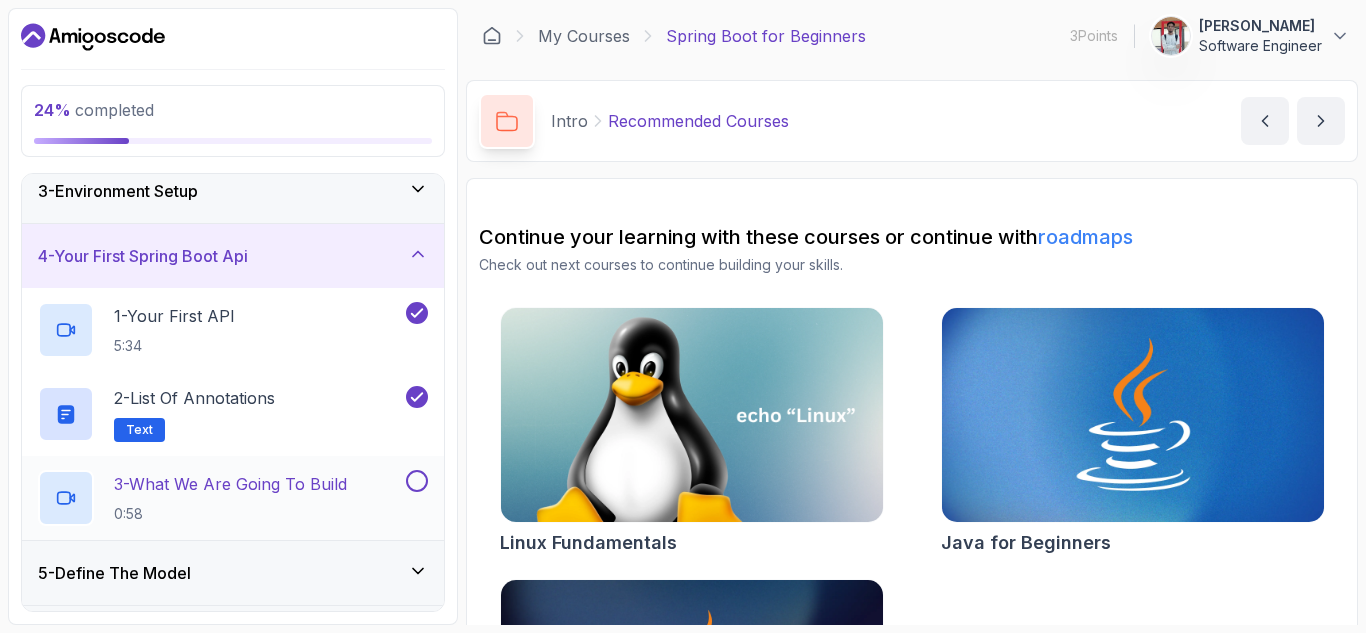 scroll, scrollTop: 133, scrollLeft: 0, axis: vertical 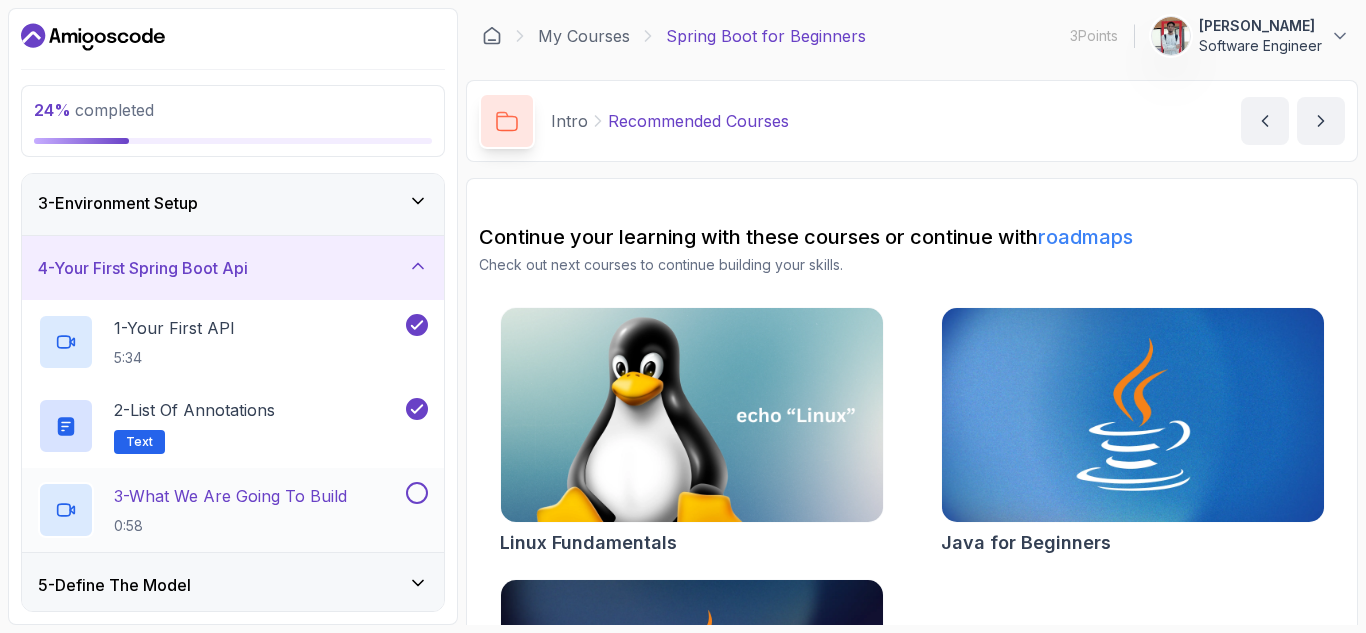 click on "3  -  What We Are Going To Build" at bounding box center (230, 496) 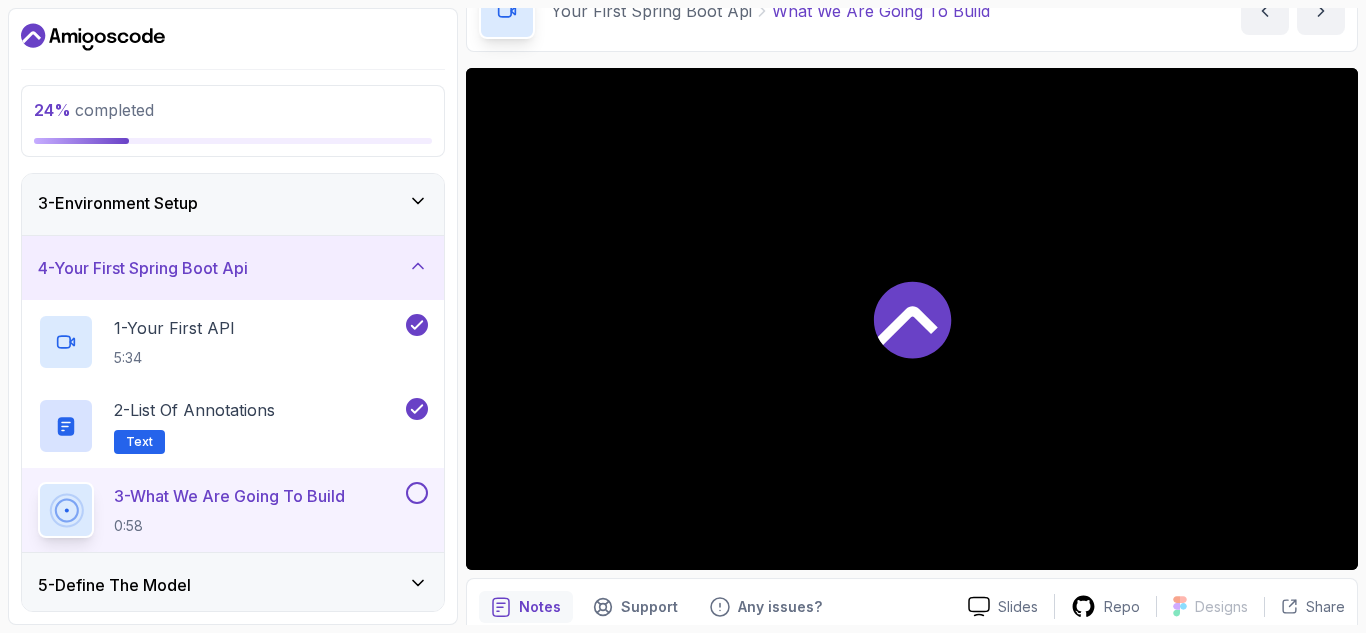 scroll, scrollTop: 104, scrollLeft: 0, axis: vertical 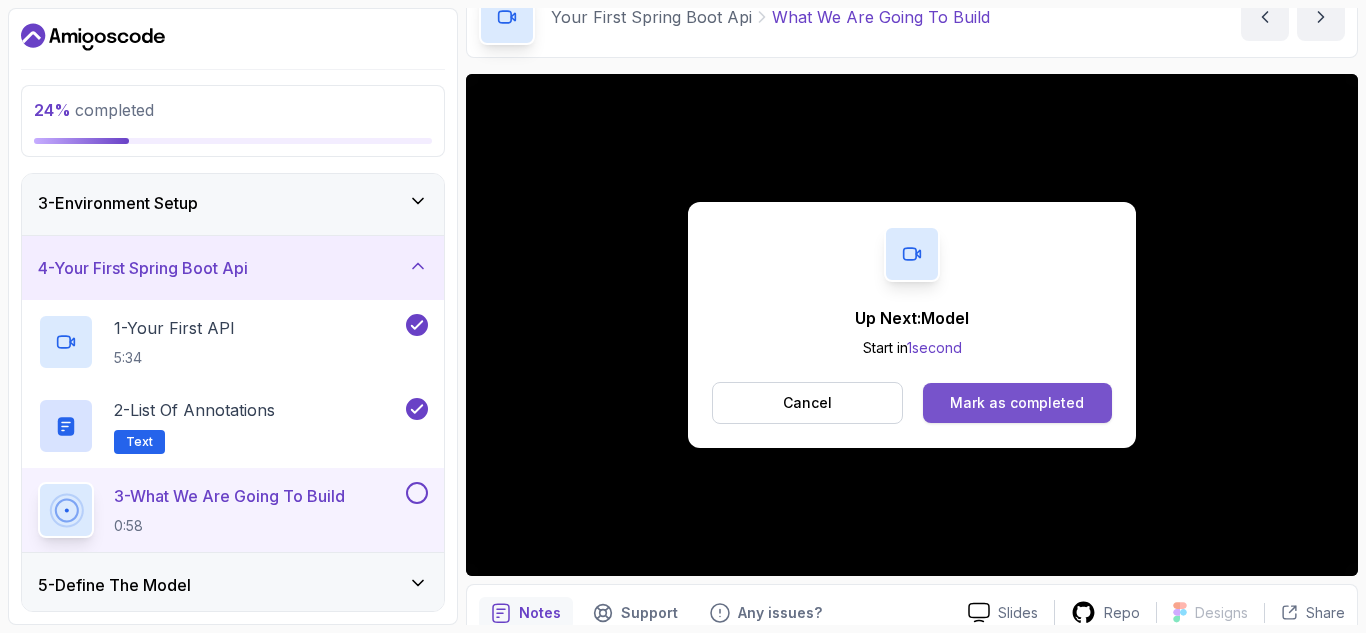 click on "Mark as completed" at bounding box center [1017, 403] 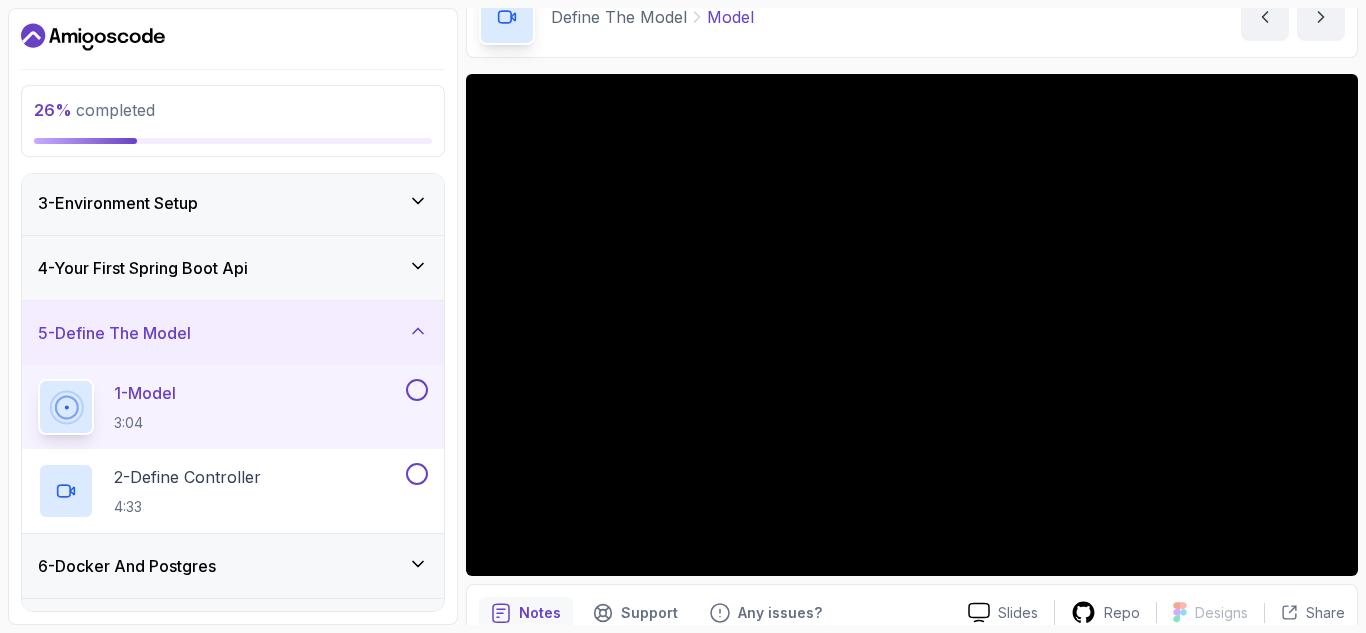 click at bounding box center (417, 390) 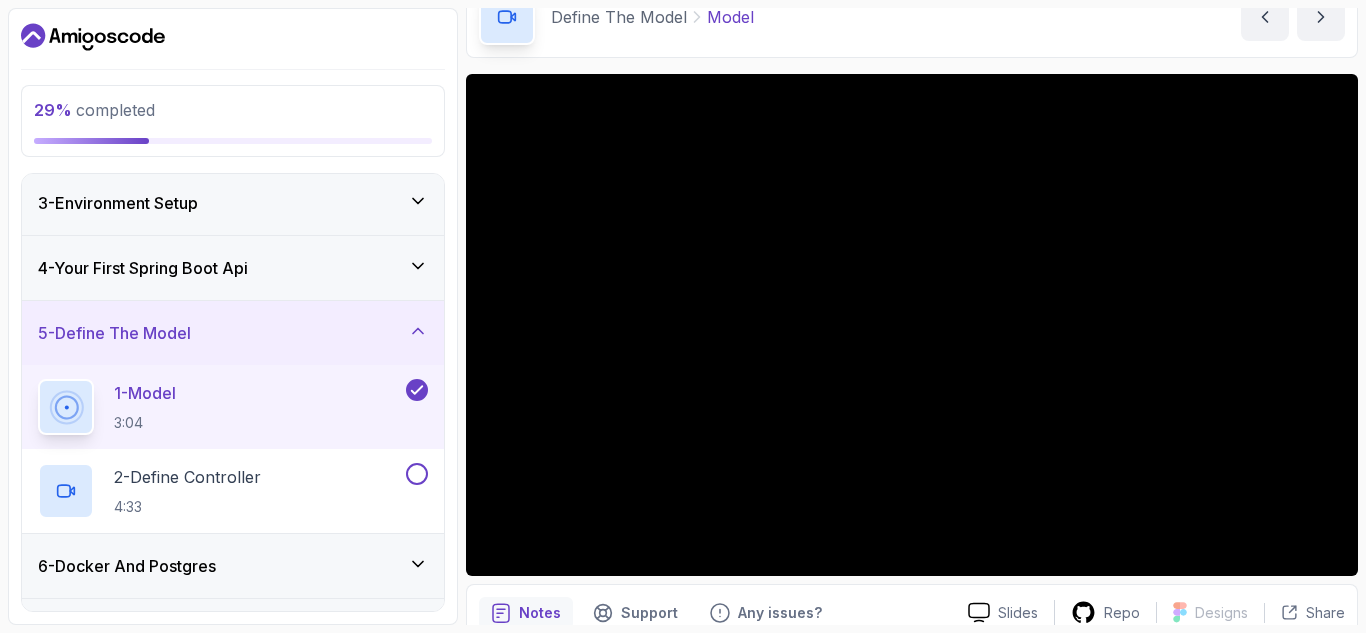 type 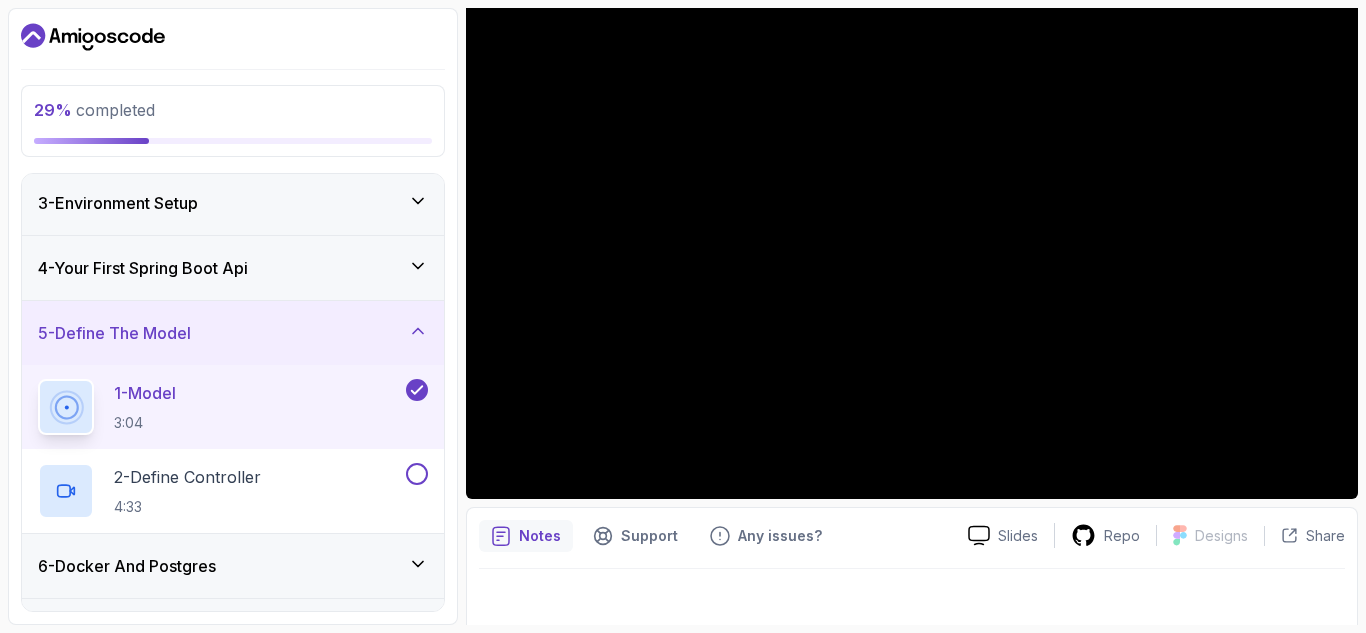 scroll, scrollTop: 194, scrollLeft: 0, axis: vertical 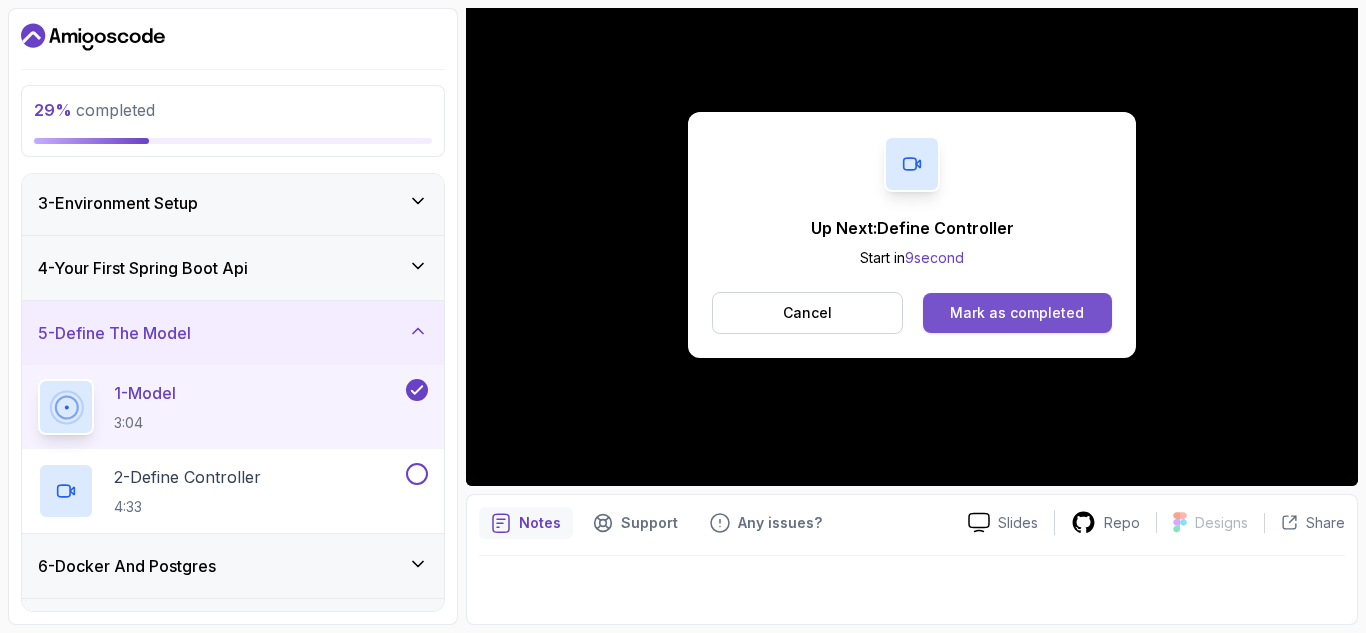 click on "Mark as completed" at bounding box center (1017, 313) 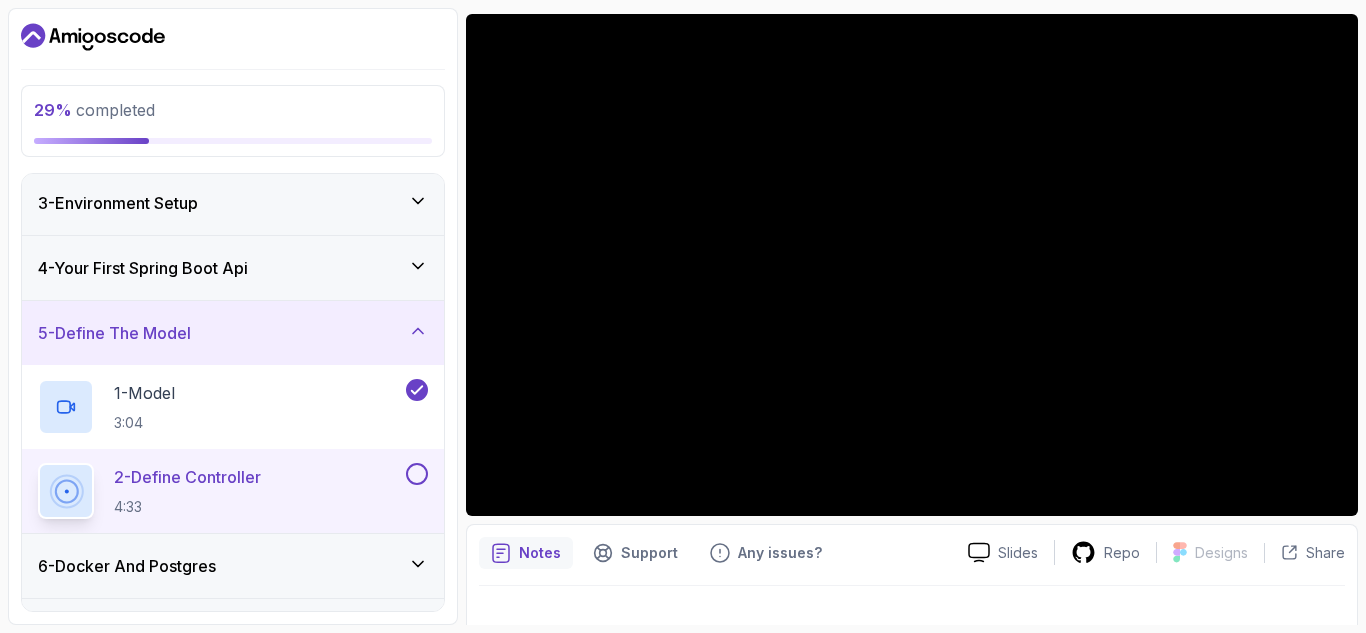 scroll, scrollTop: 117, scrollLeft: 0, axis: vertical 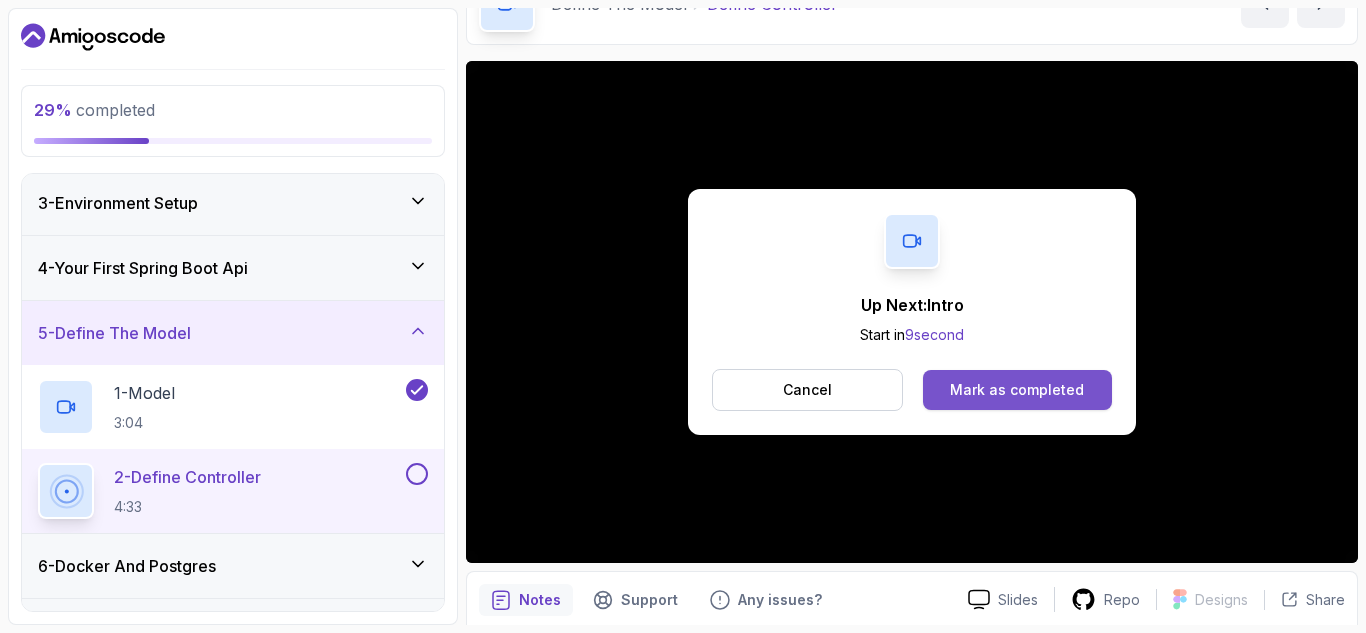 click on "Mark as completed" at bounding box center [1017, 390] 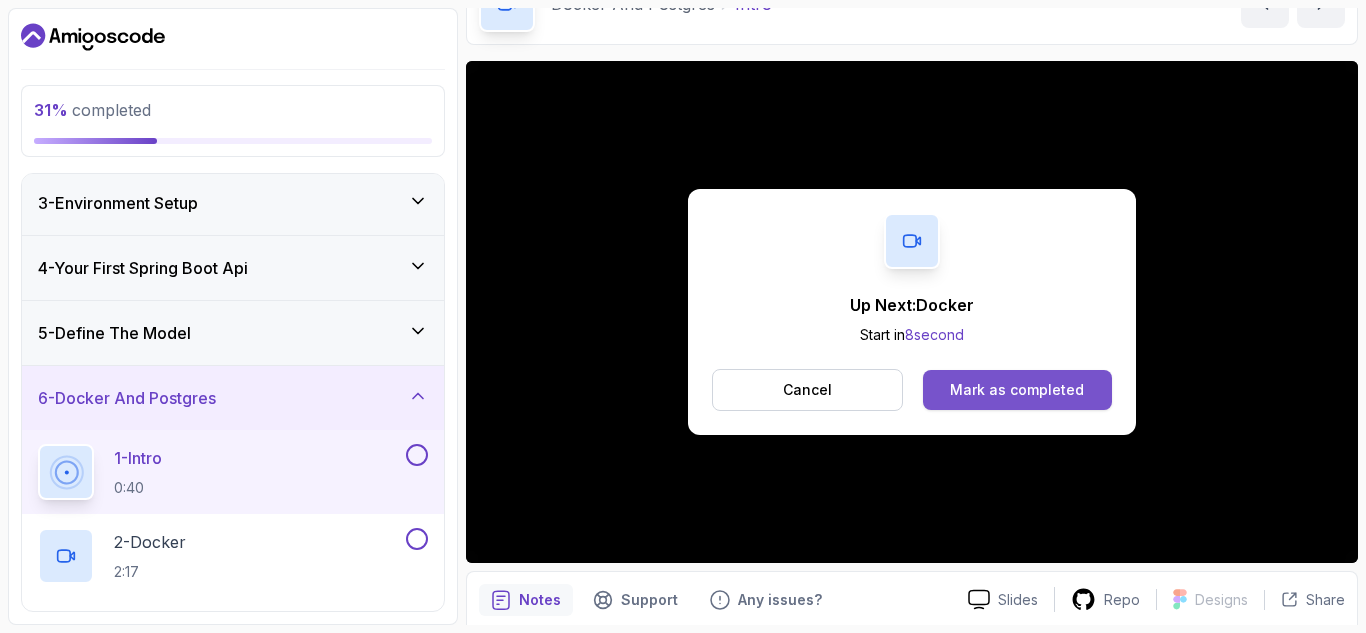 click on "Mark as completed" at bounding box center (1017, 390) 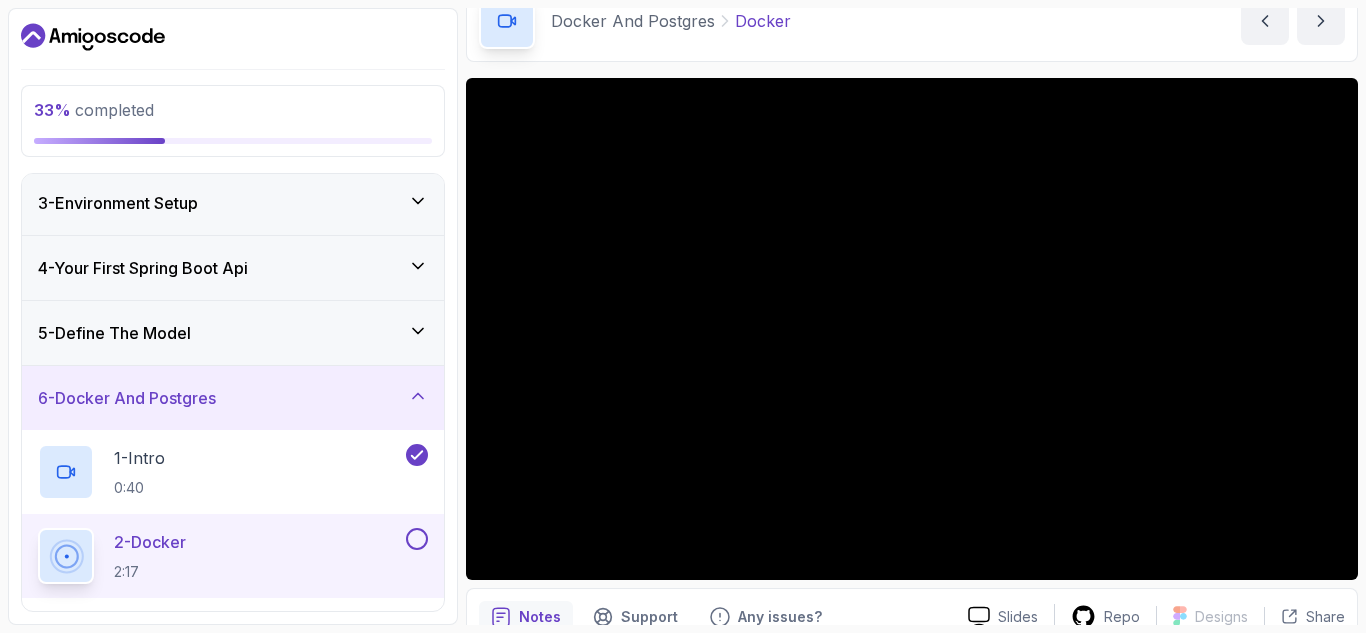 scroll, scrollTop: 194, scrollLeft: 0, axis: vertical 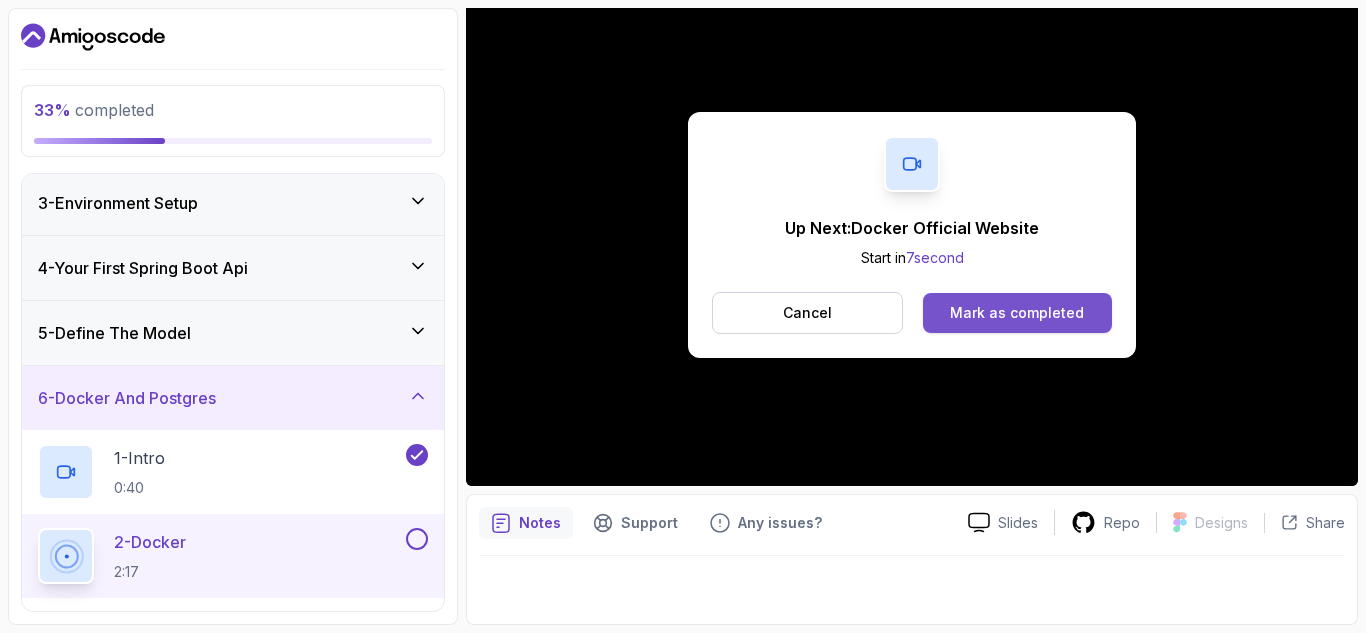 click on "Mark as completed" at bounding box center (1017, 313) 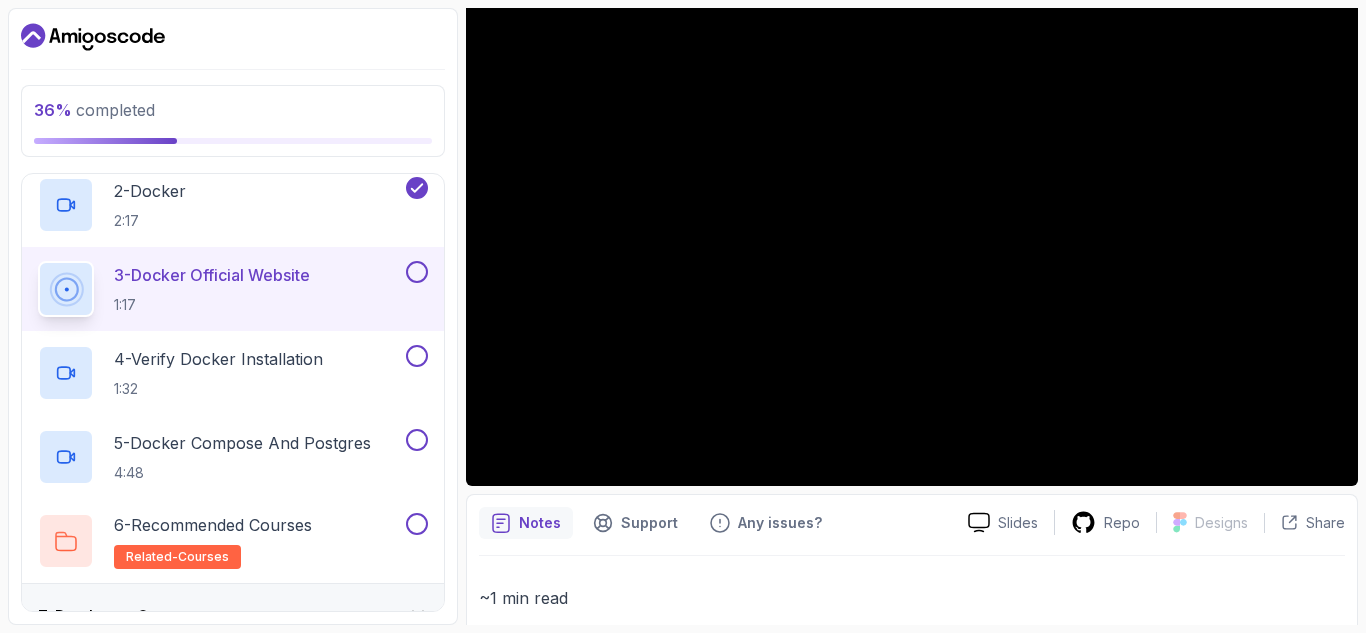 scroll, scrollTop: 485, scrollLeft: 0, axis: vertical 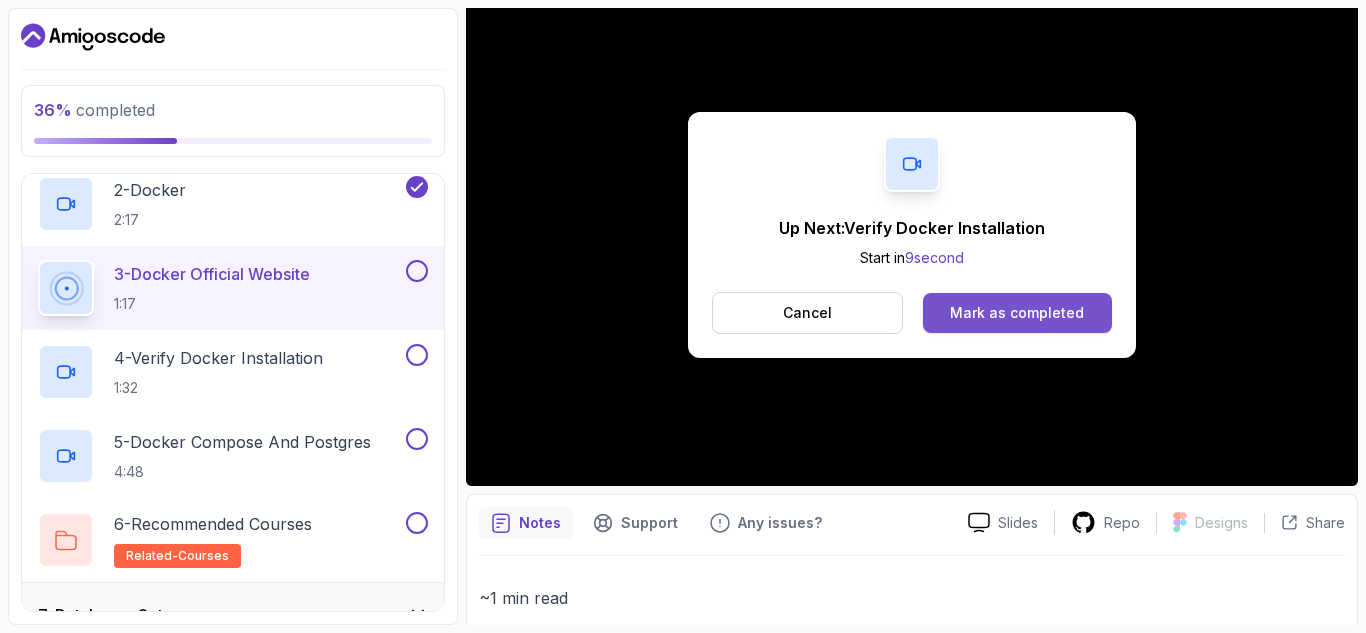 click on "Mark as completed" at bounding box center (1017, 313) 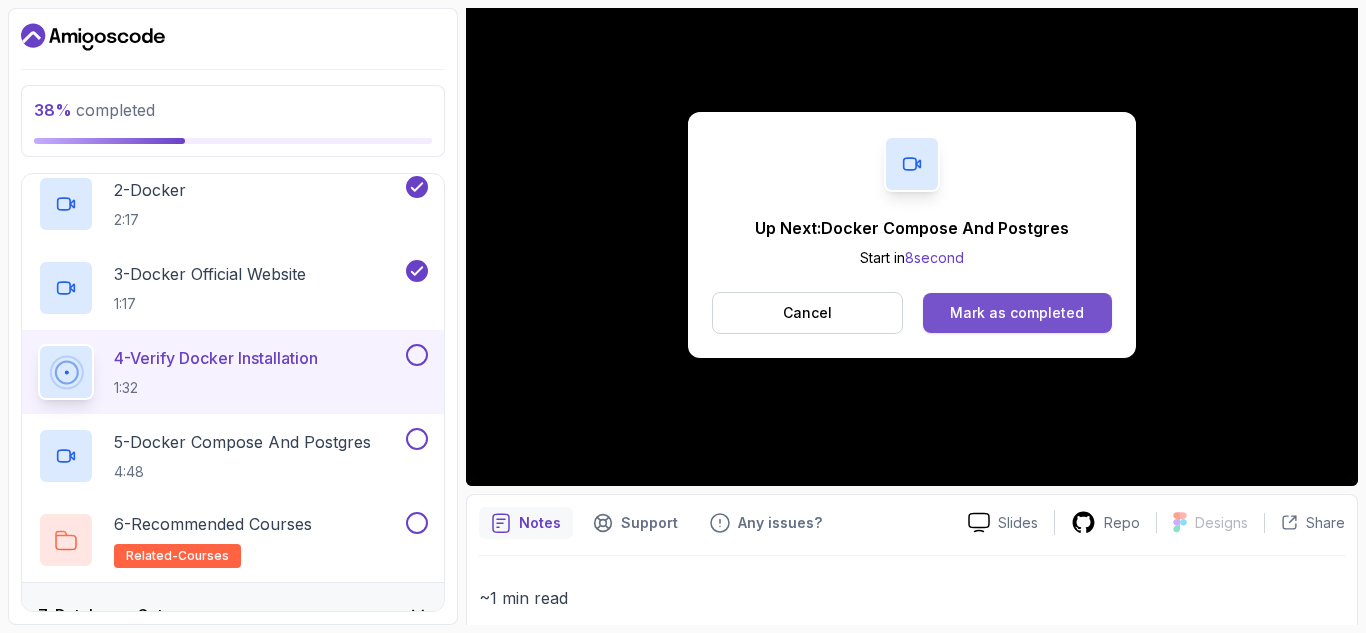 click on "Mark as completed" at bounding box center [1017, 313] 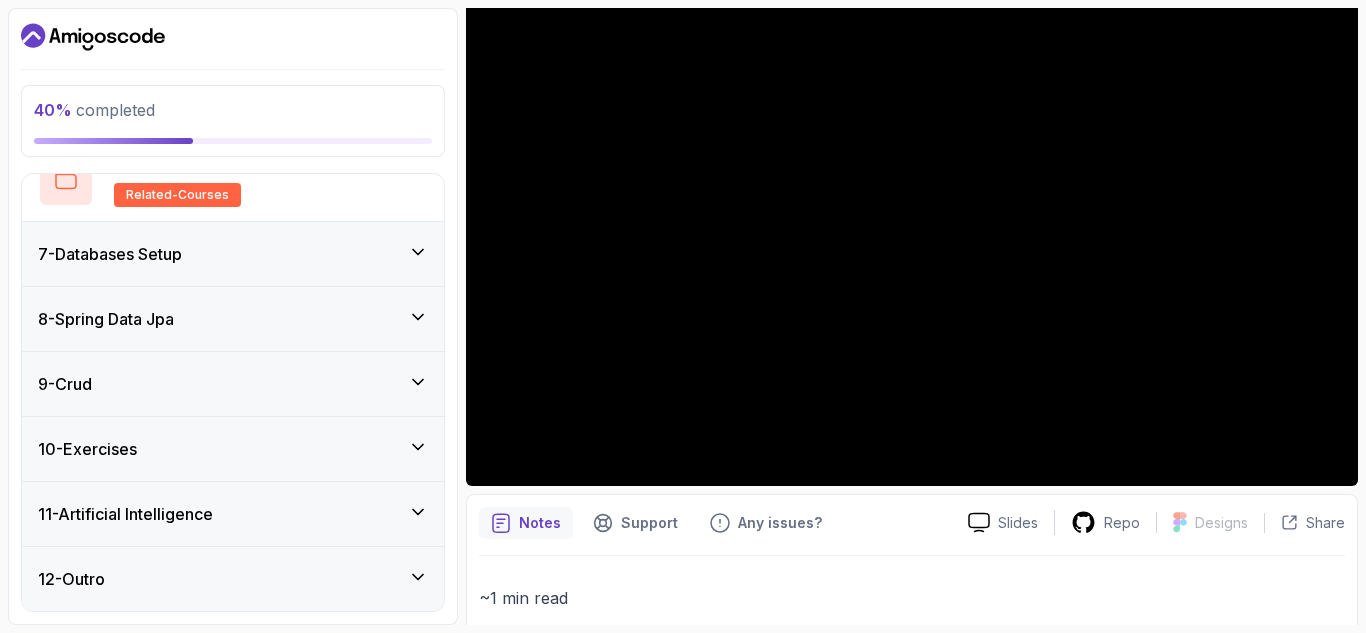 scroll, scrollTop: 484, scrollLeft: 0, axis: vertical 